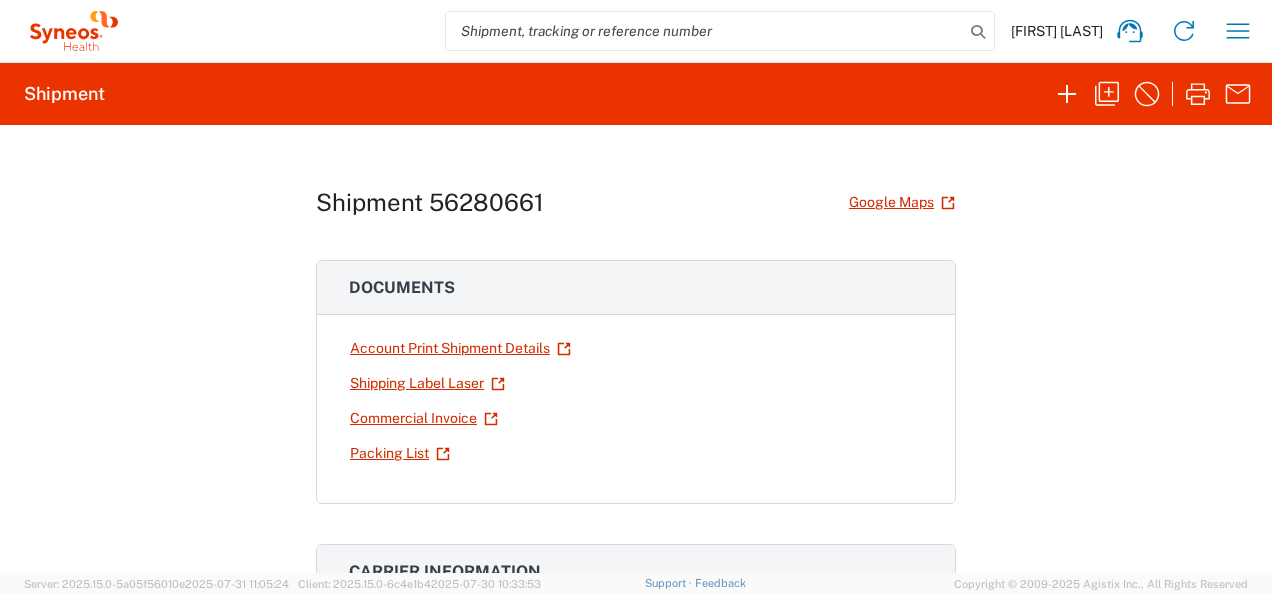 scroll, scrollTop: 0, scrollLeft: 0, axis: both 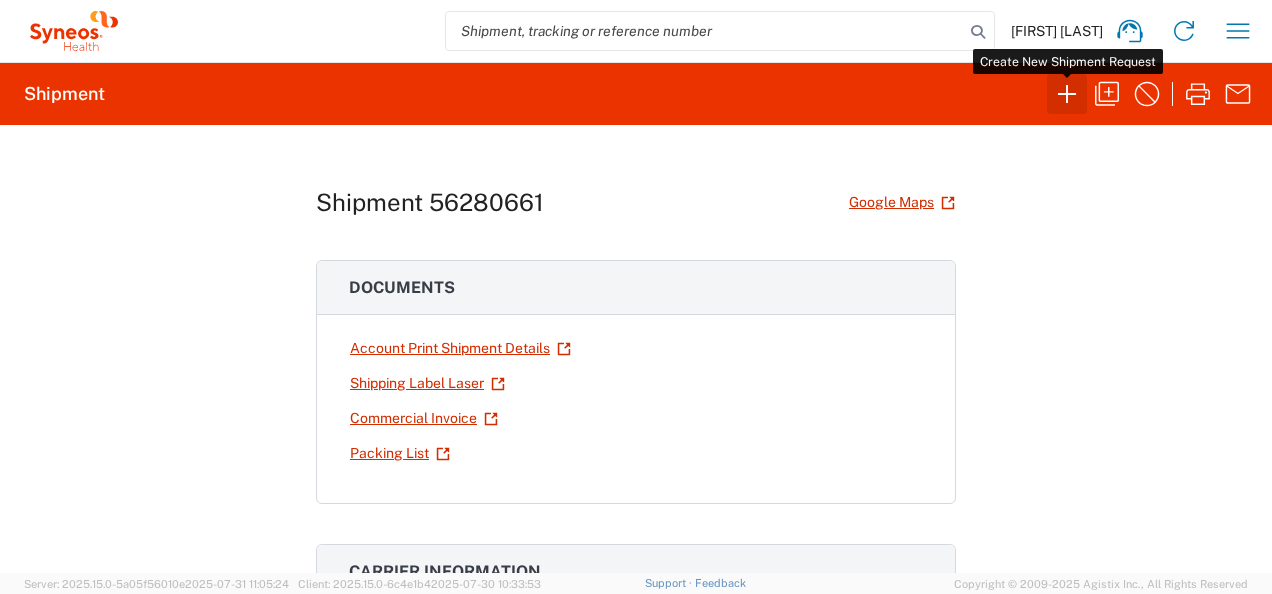 click 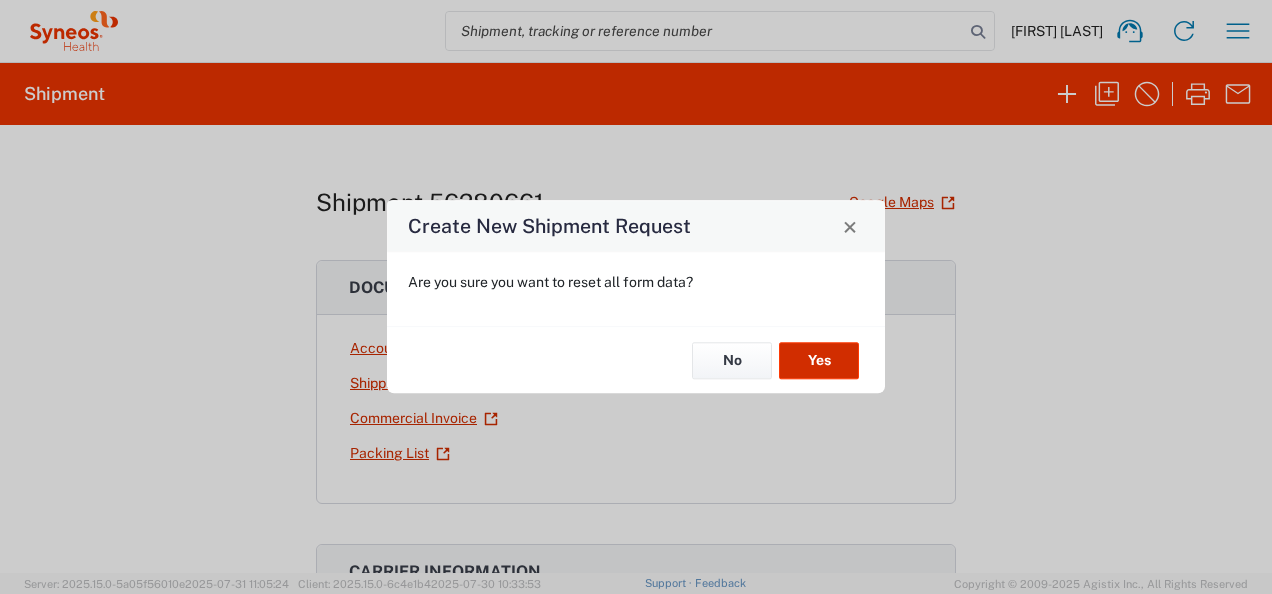 click on "Yes" 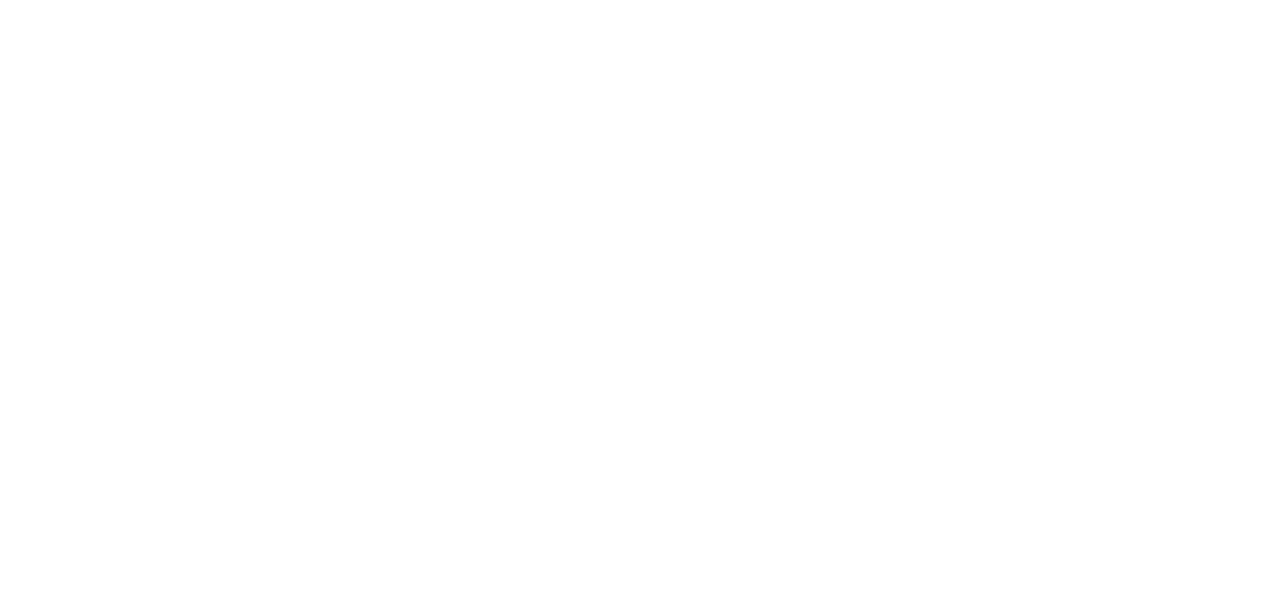 scroll, scrollTop: 0, scrollLeft: 0, axis: both 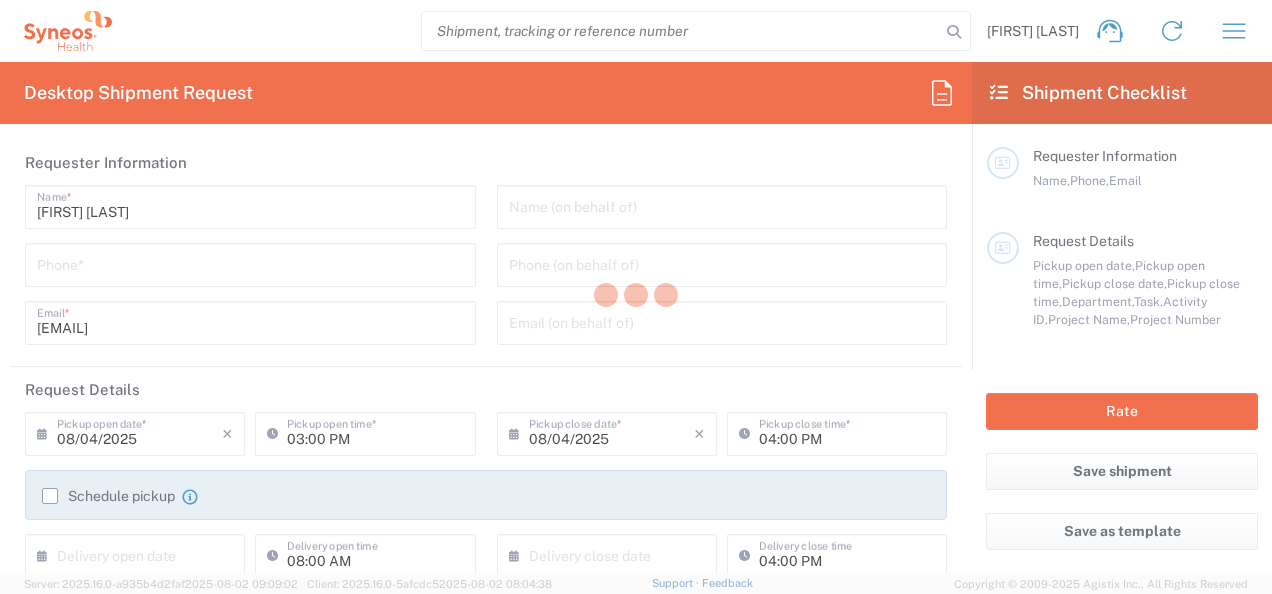 type on "8350" 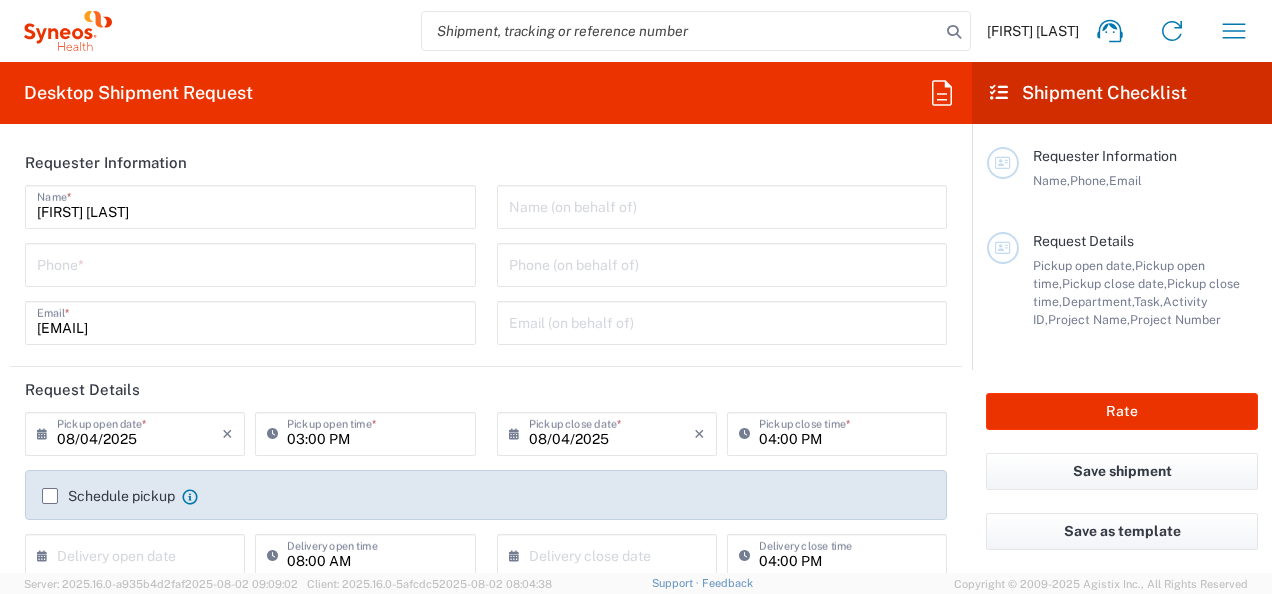 type on "Syneos Health, LLC-Morrisville NC US" 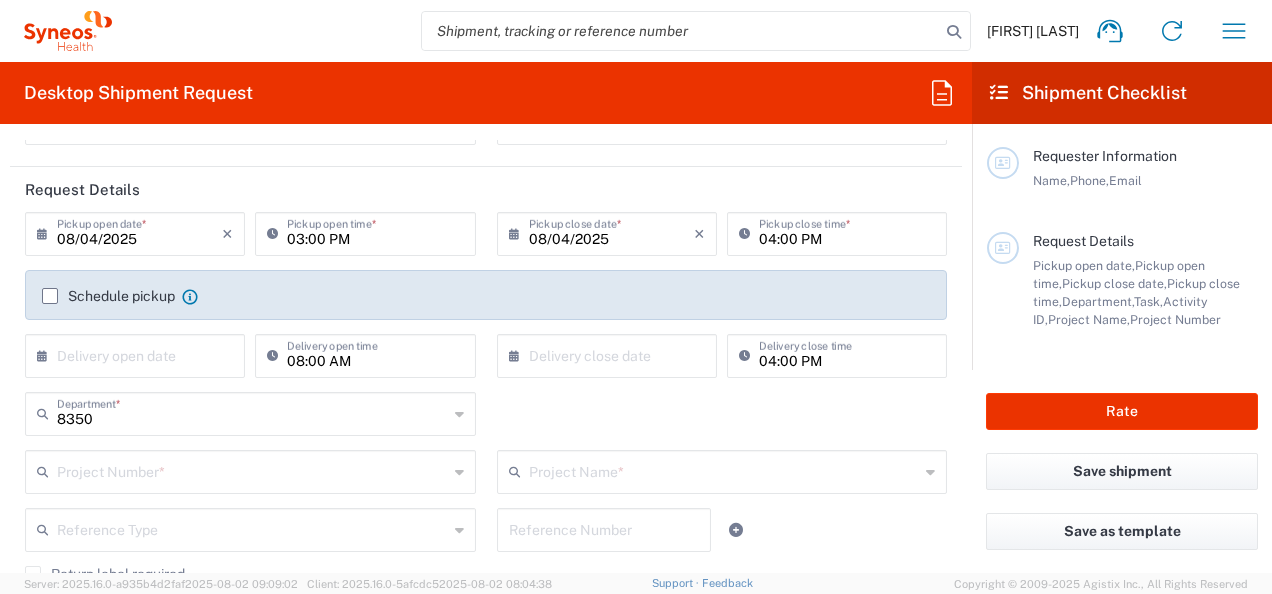 scroll, scrollTop: 300, scrollLeft: 0, axis: vertical 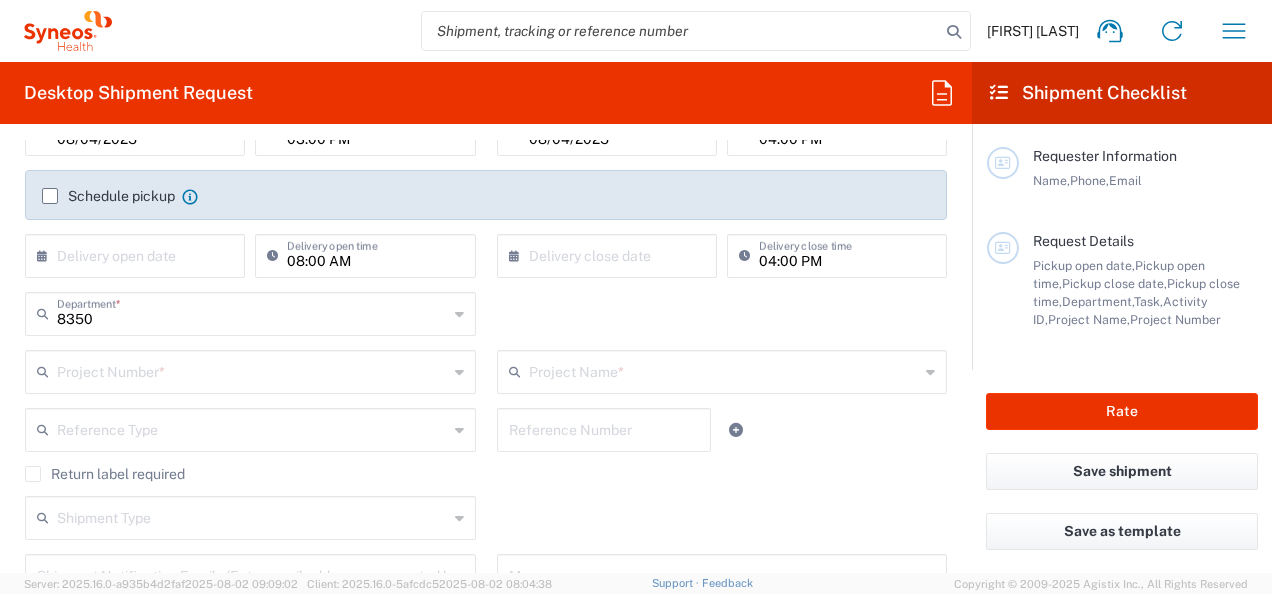 click at bounding box center [252, 370] 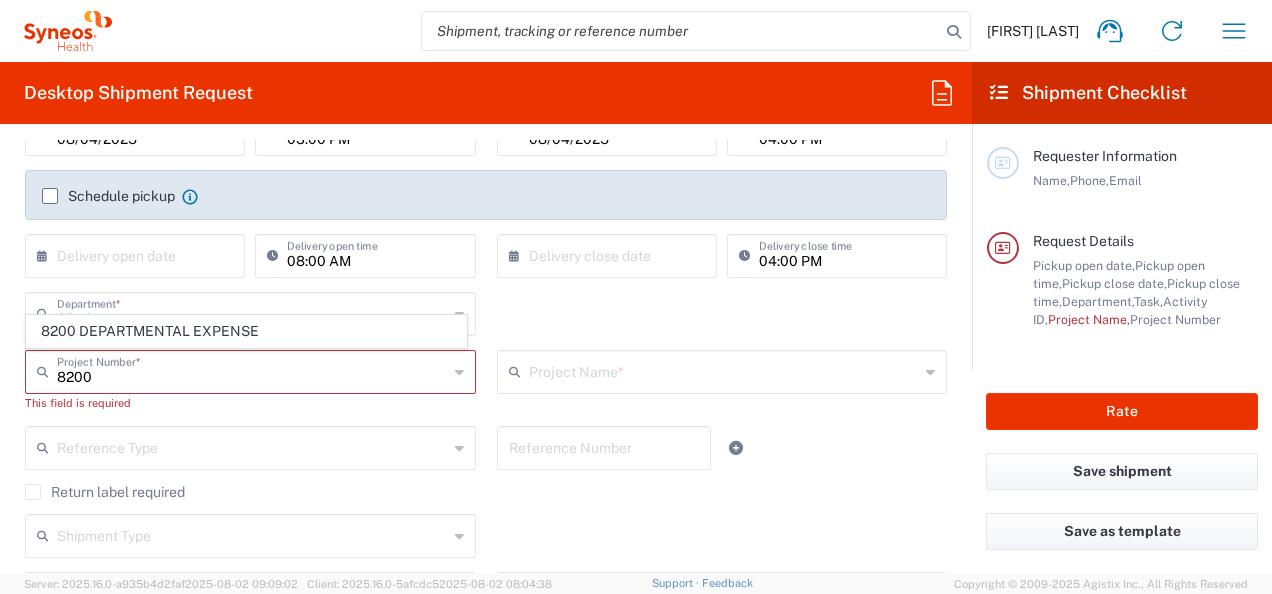 click on "8200 DEPARTMENTAL EXPENSE" 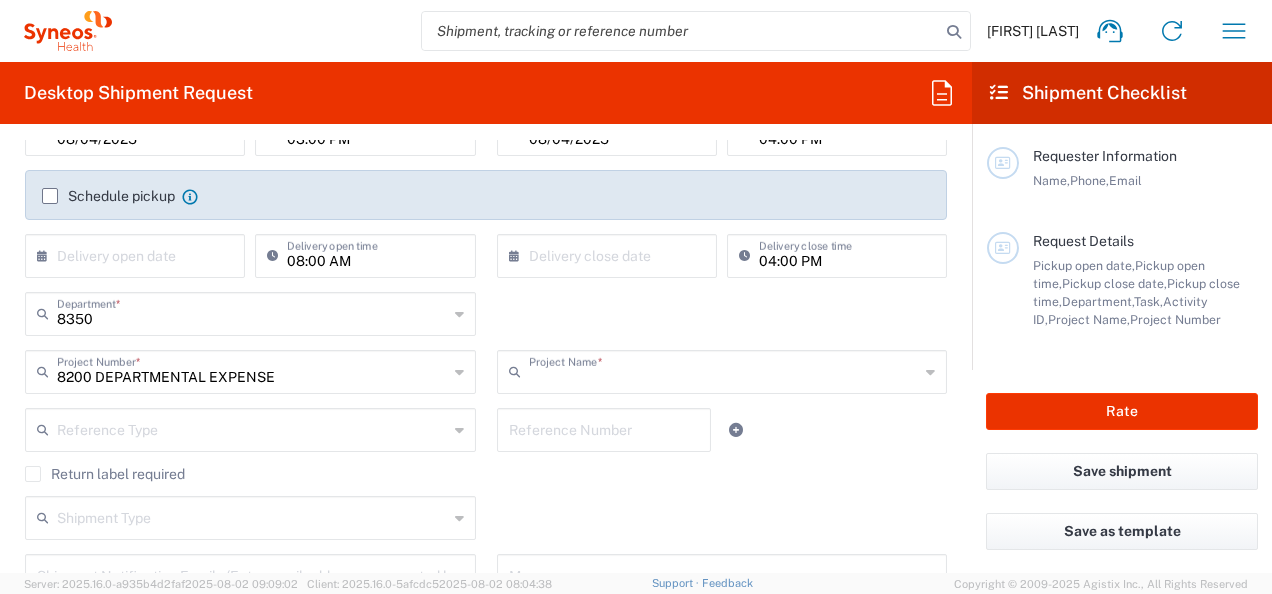 type on "8200 DEPARTMENTAL EXPENSE" 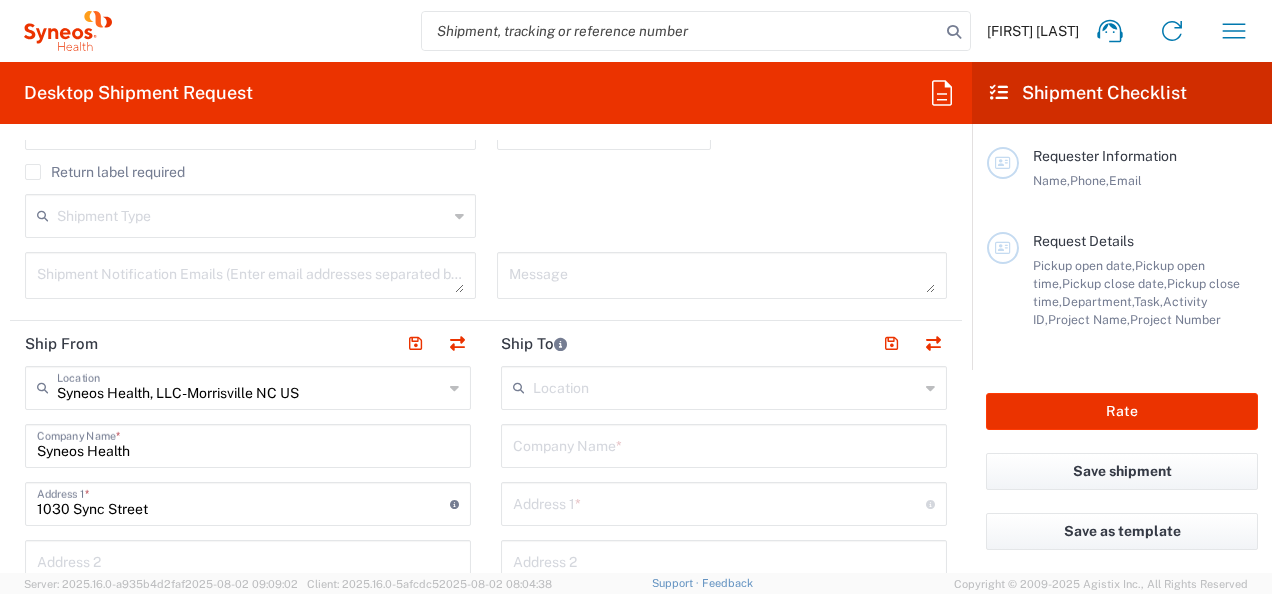 scroll, scrollTop: 652, scrollLeft: 0, axis: vertical 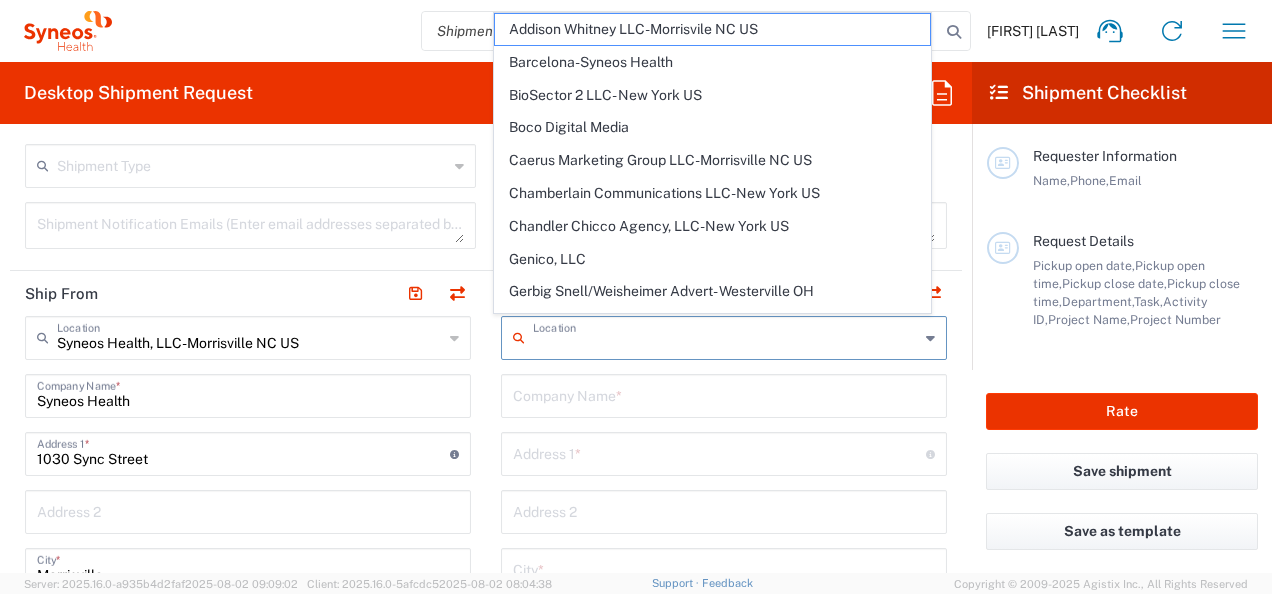click at bounding box center (726, 336) 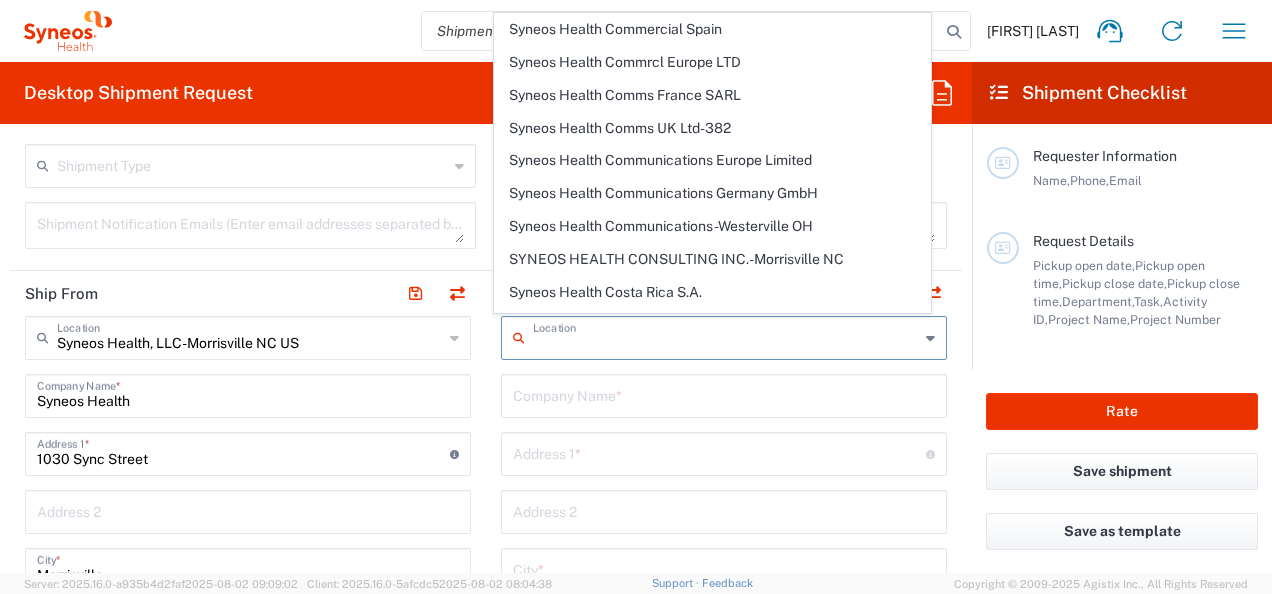 scroll, scrollTop: 1576, scrollLeft: 0, axis: vertical 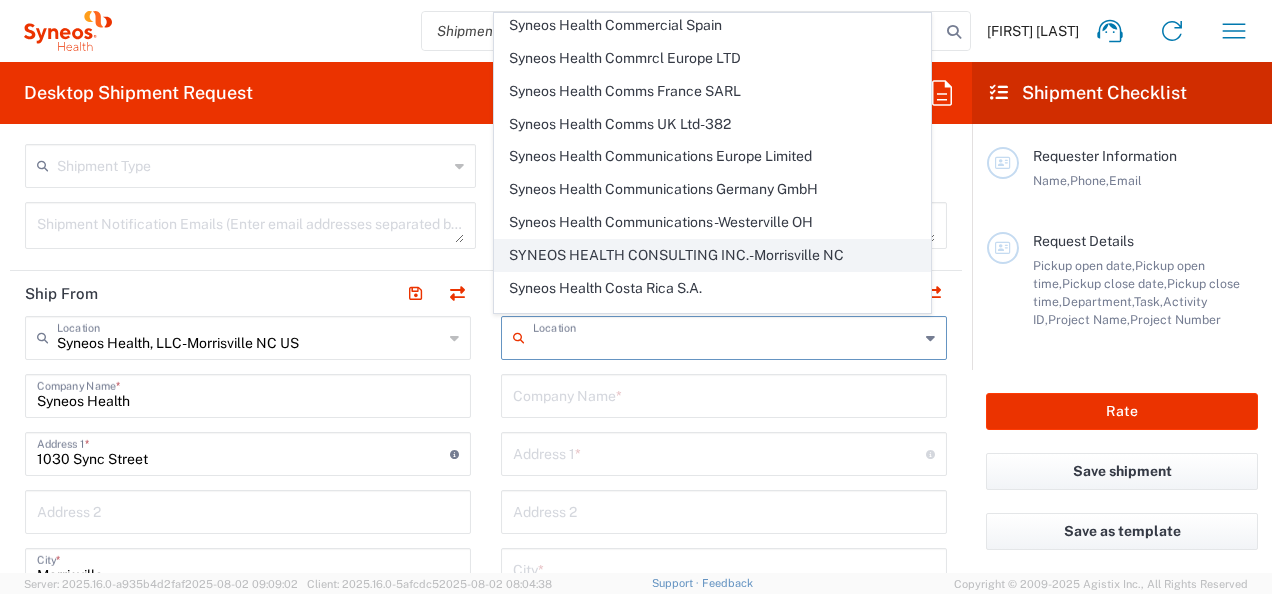 click on "SYNEOS HEALTH CONSULTING INC.-Morrisville NC" 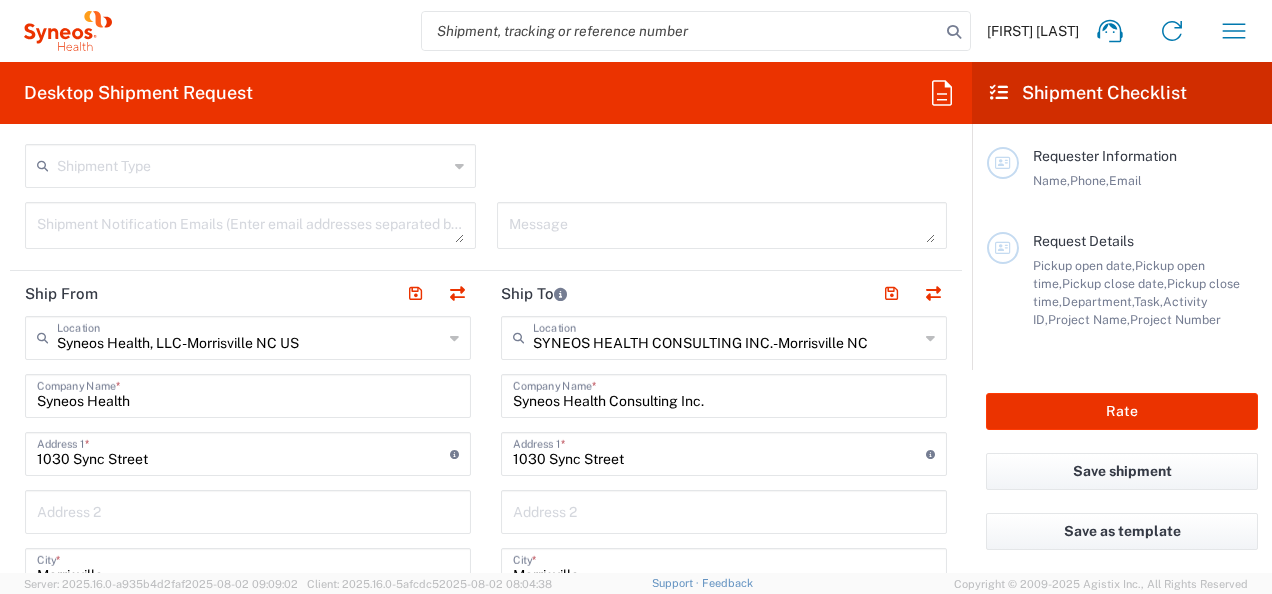type on "North Carolina" 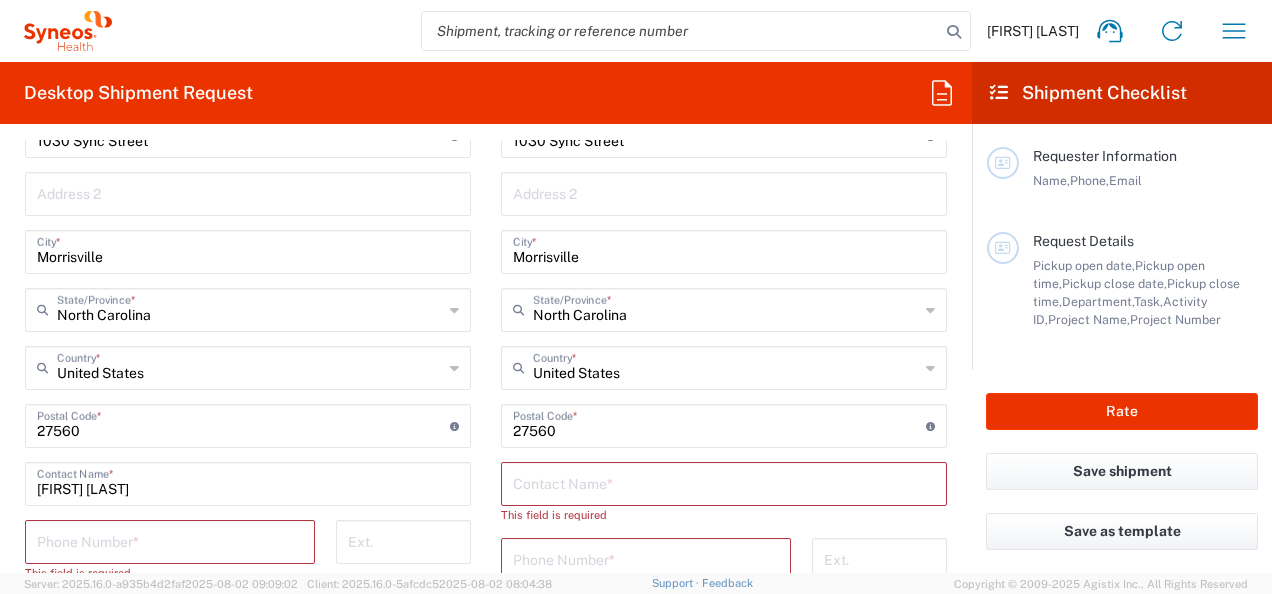 scroll, scrollTop: 977, scrollLeft: 0, axis: vertical 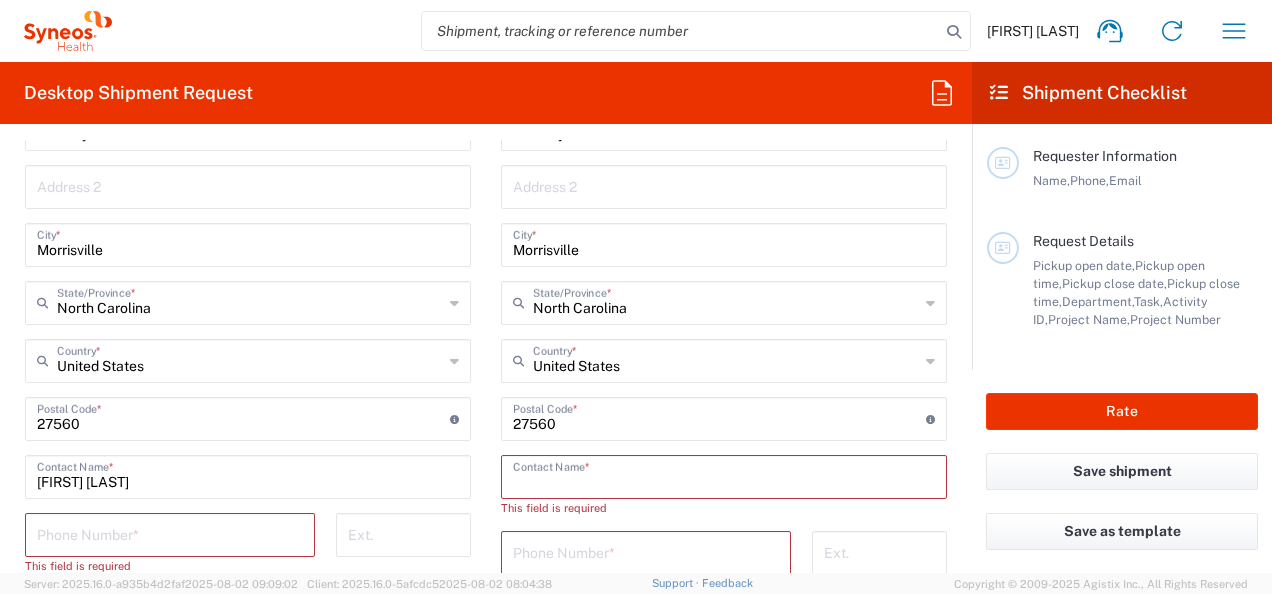 click at bounding box center [724, 475] 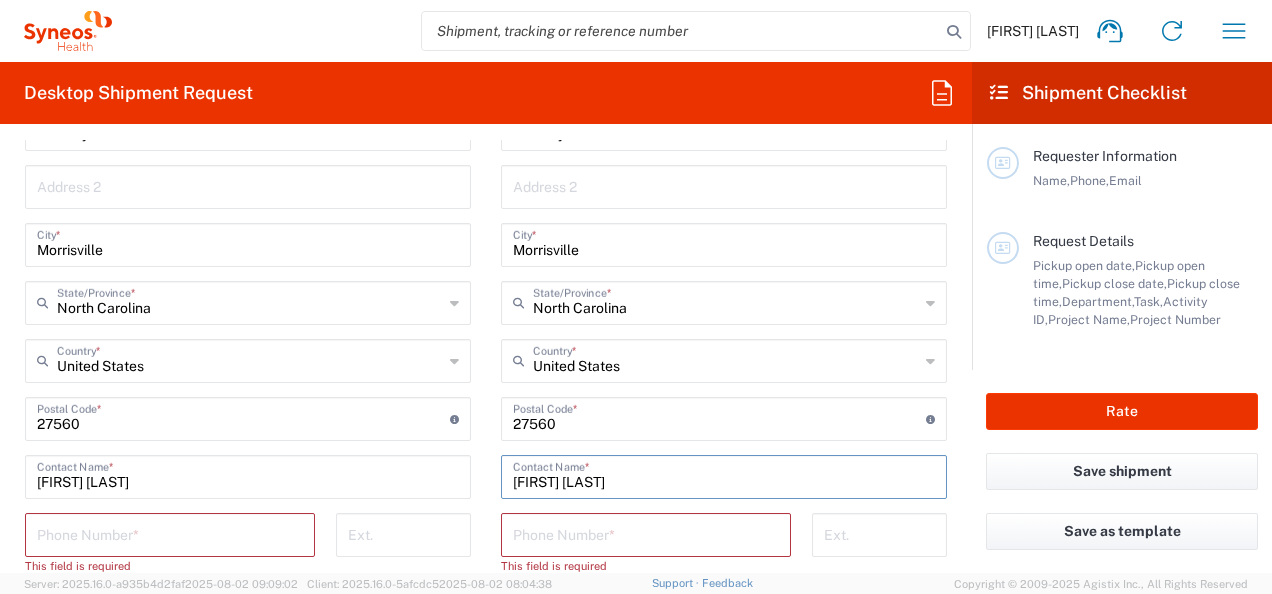 type on "Melissa Hill" 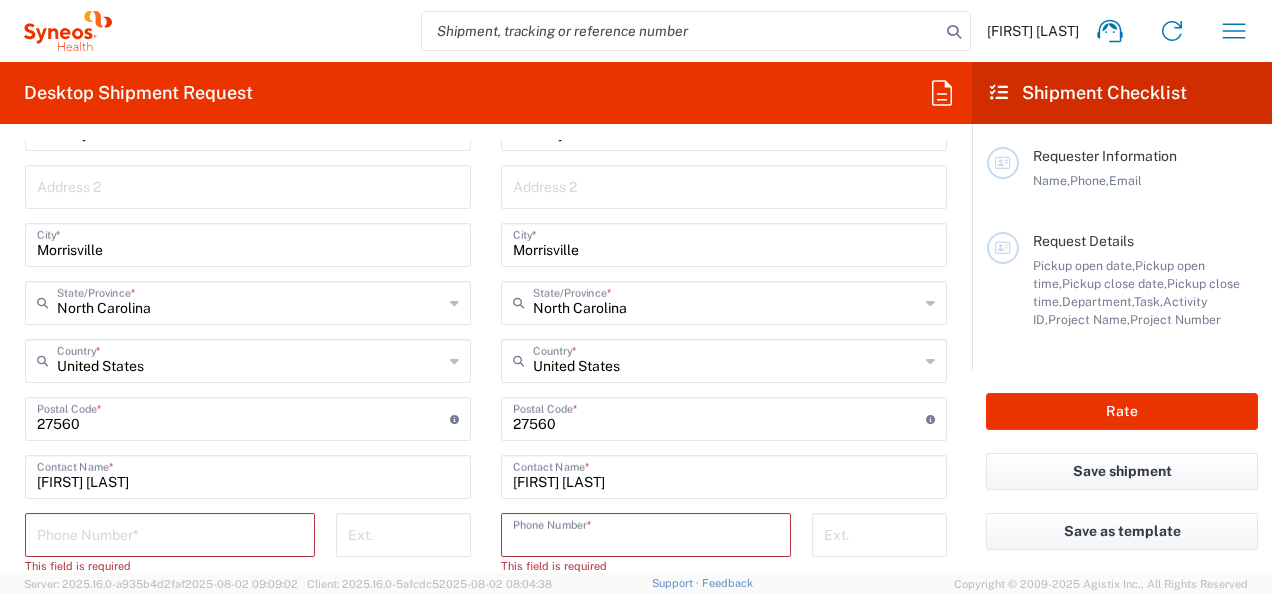click at bounding box center (646, 533) 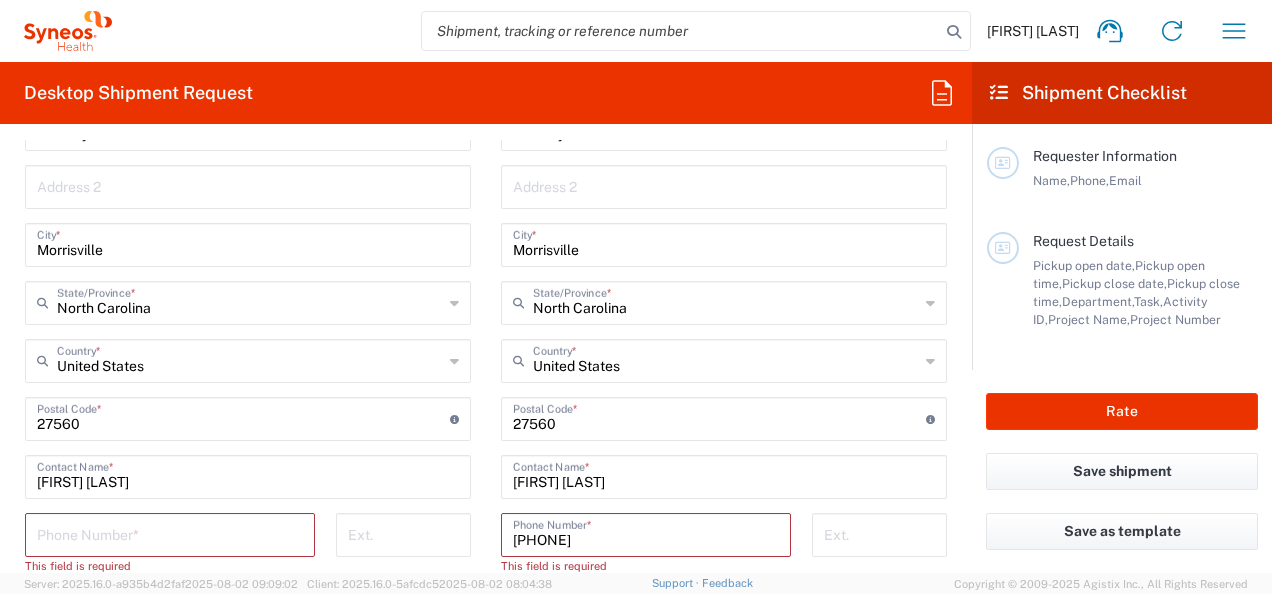 type on "6th Floor" 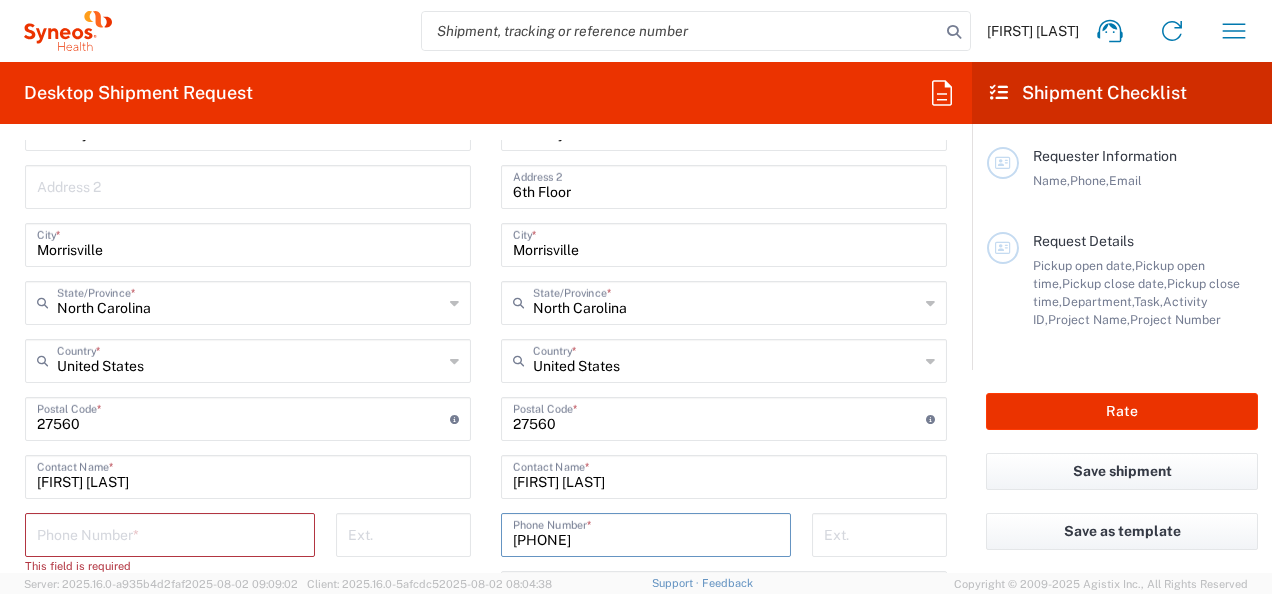 type on "[PHONE]" 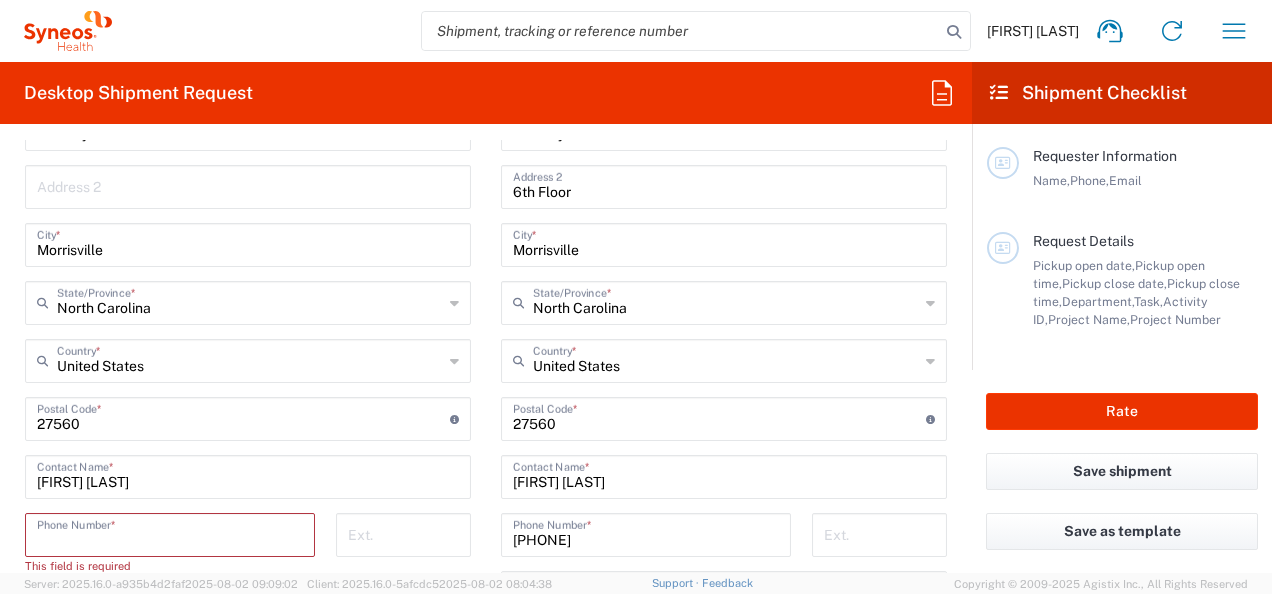click at bounding box center [170, 533] 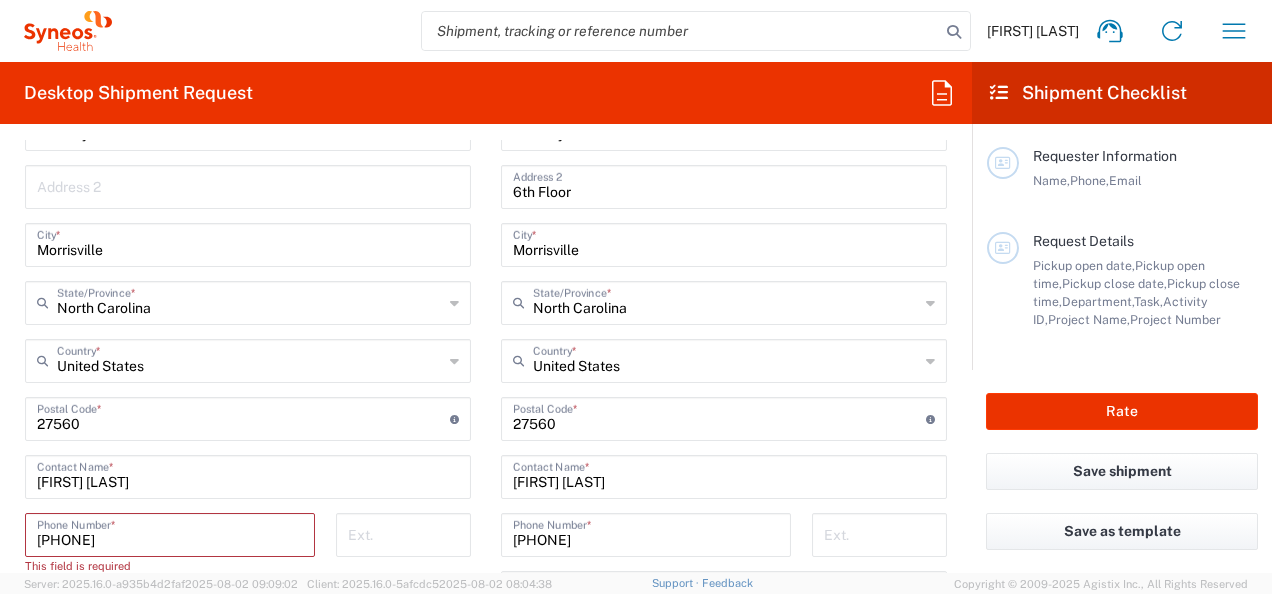 type on "4th Floor" 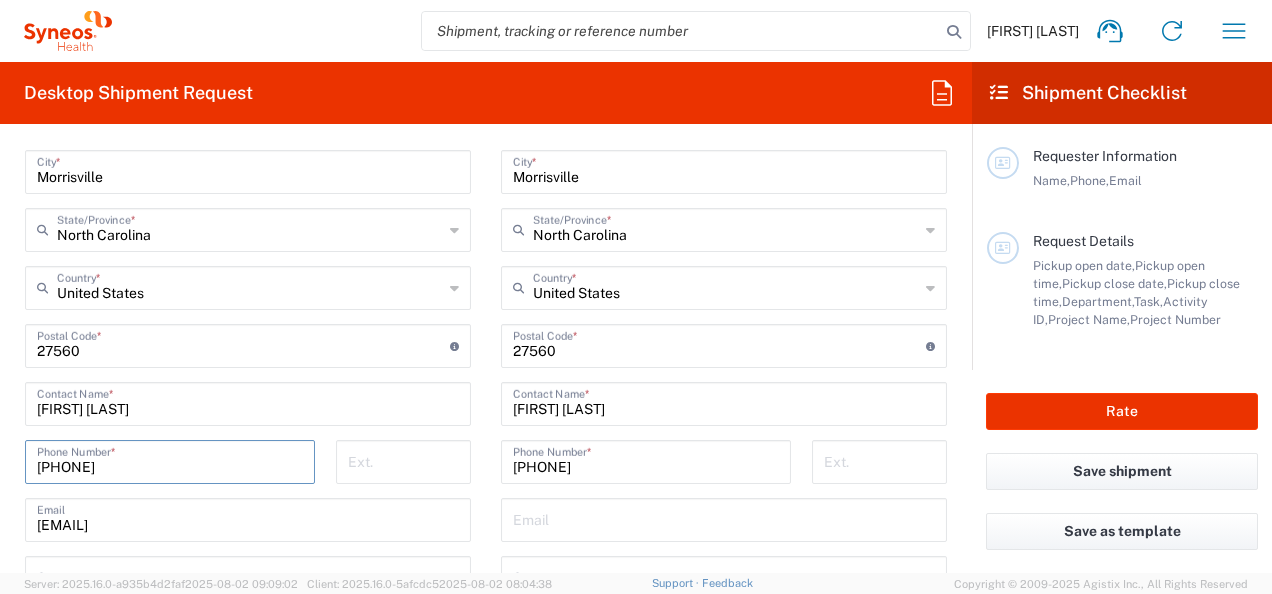 scroll, scrollTop: 1051, scrollLeft: 0, axis: vertical 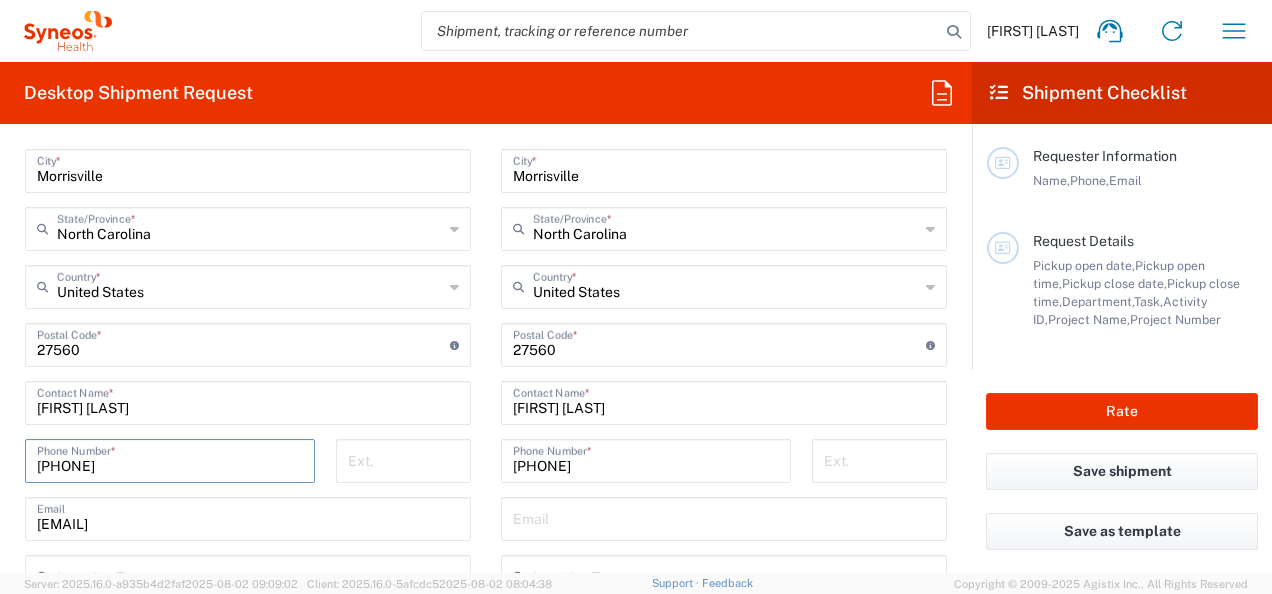 click on "[PHONE]" at bounding box center (170, 459) 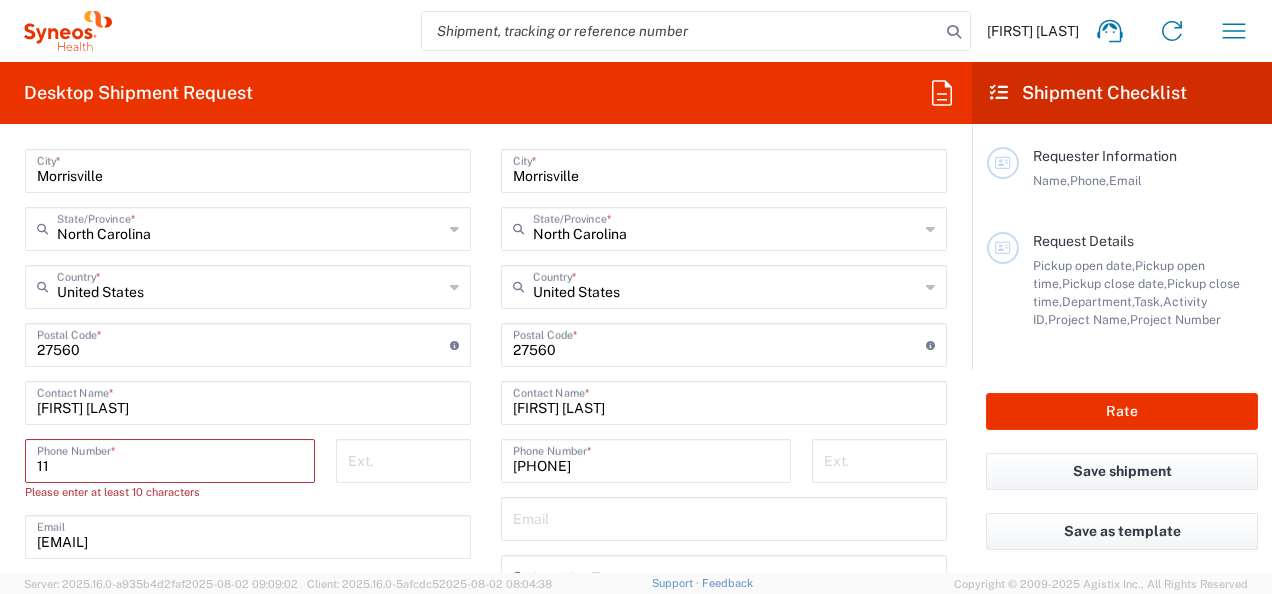 type on "1" 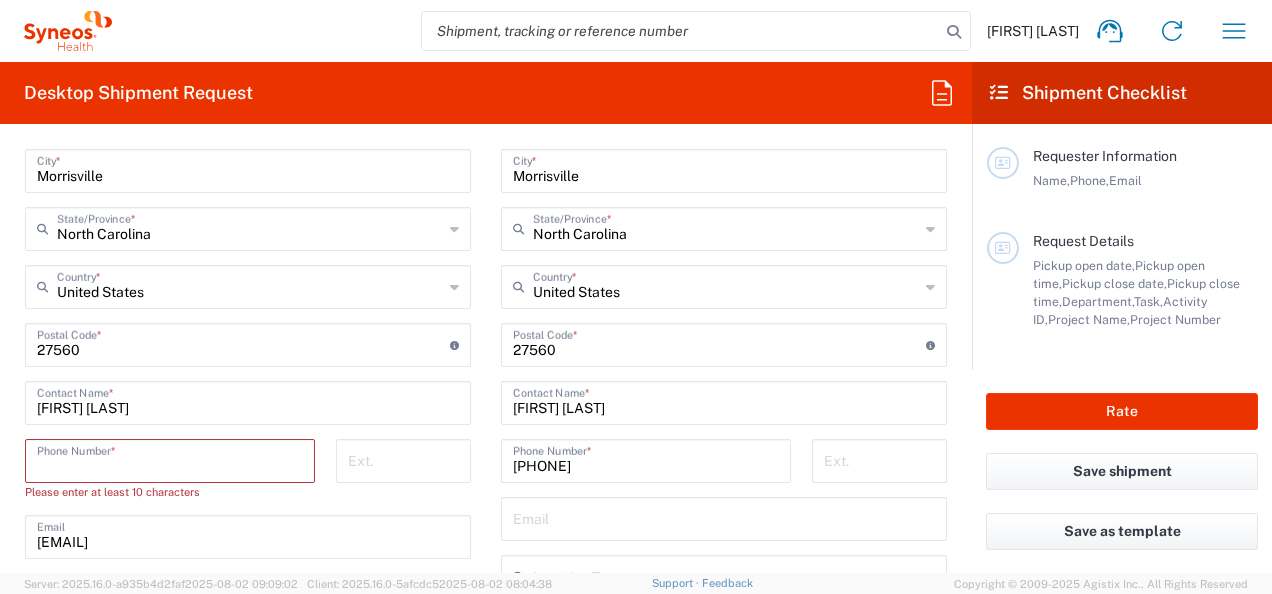 drag, startPoint x: 238, startPoint y: 460, endPoint x: 132, endPoint y: 449, distance: 106.56923 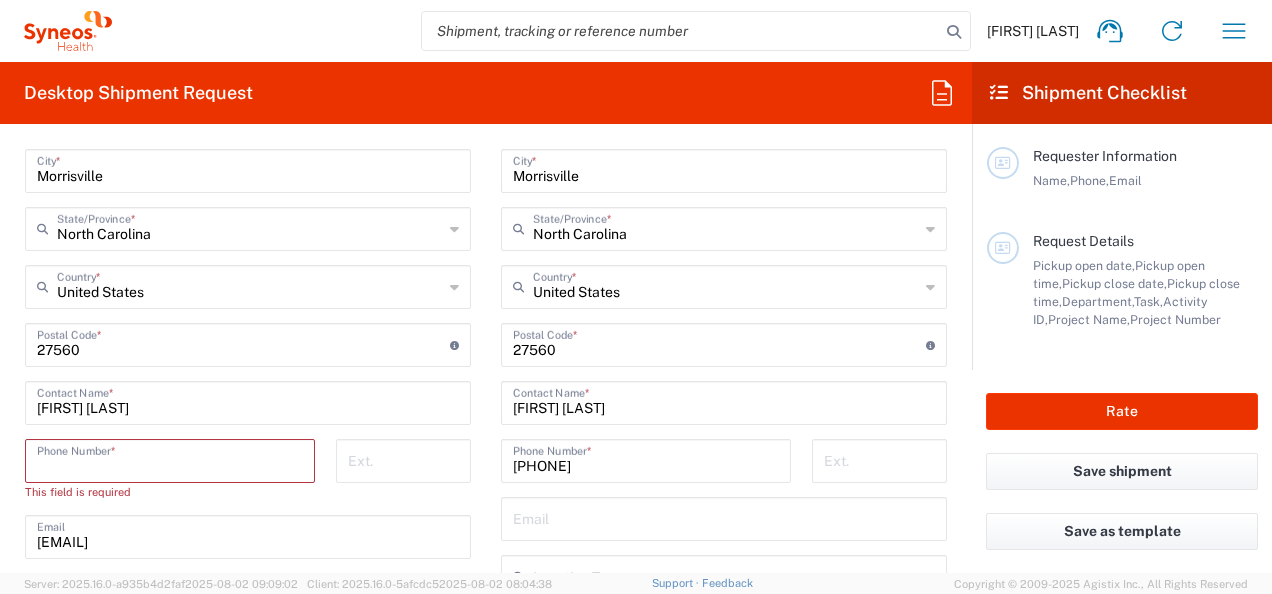 click at bounding box center [170, 459] 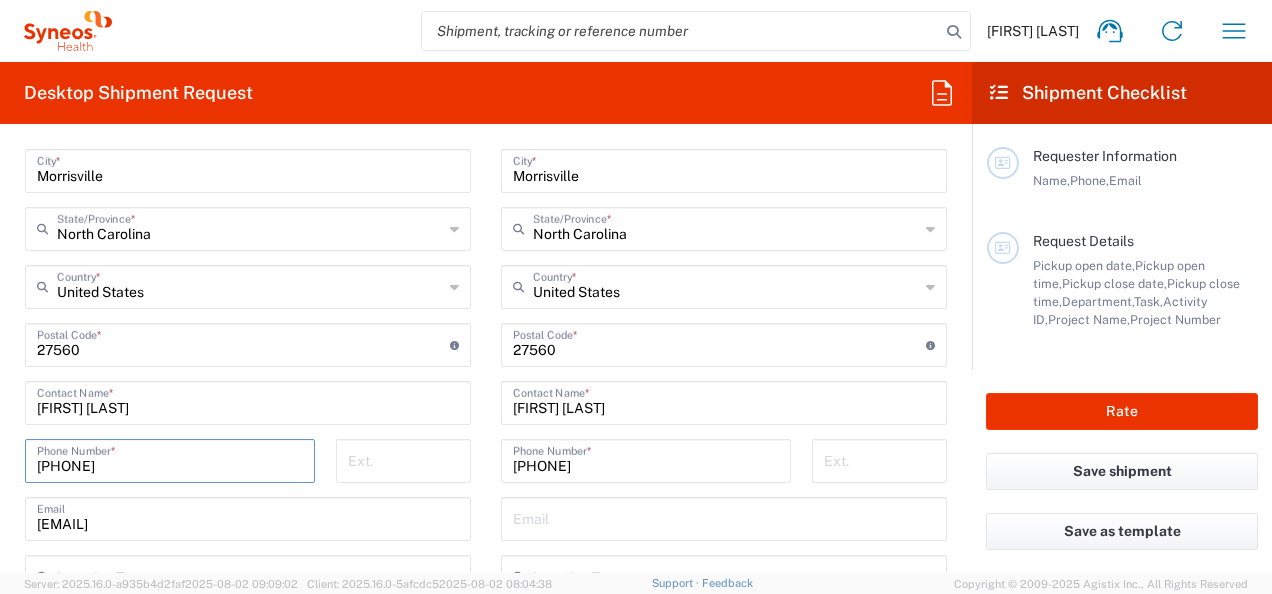 type on "[PHONE]" 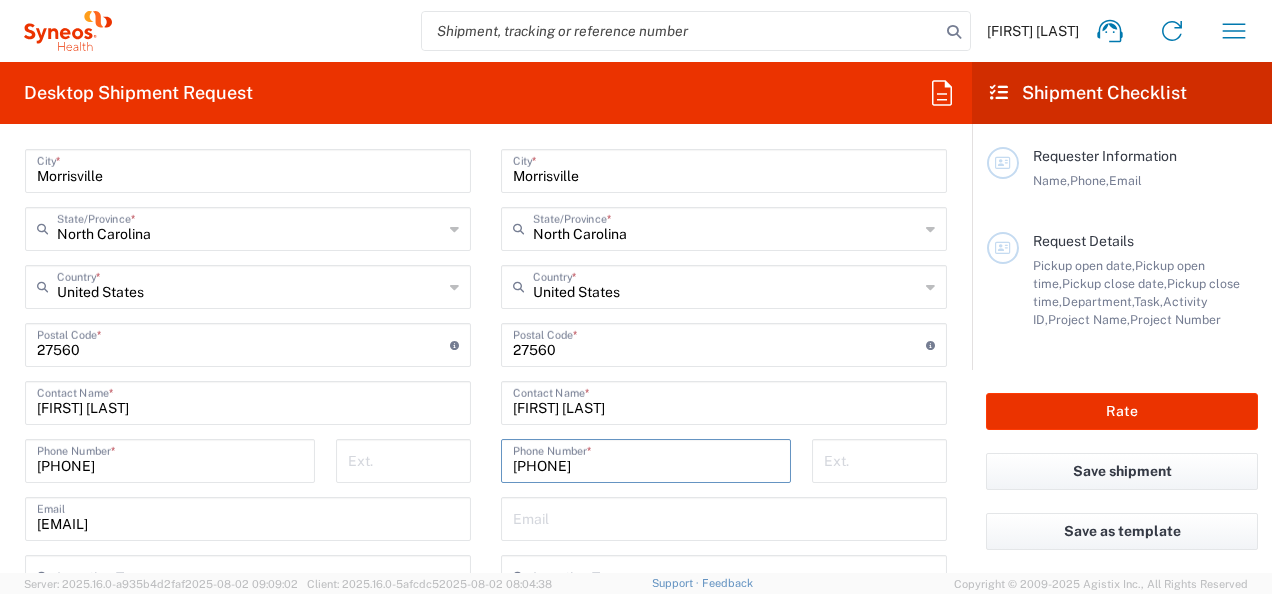 drag, startPoint x: 574, startPoint y: 466, endPoint x: 482, endPoint y: 466, distance: 92 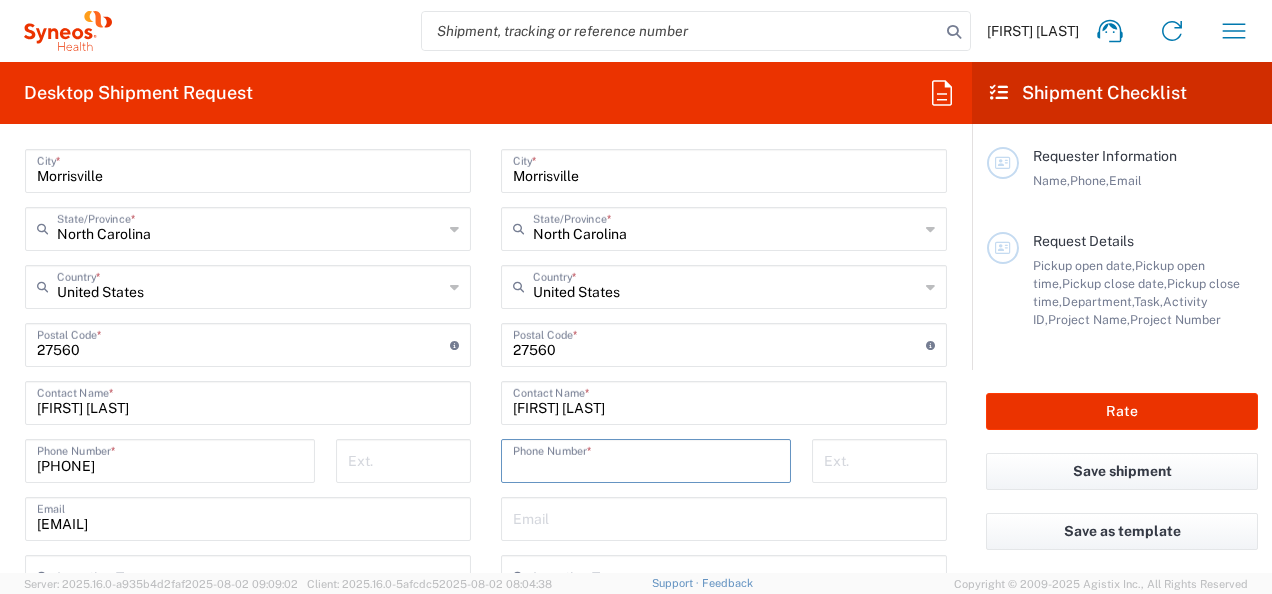 type 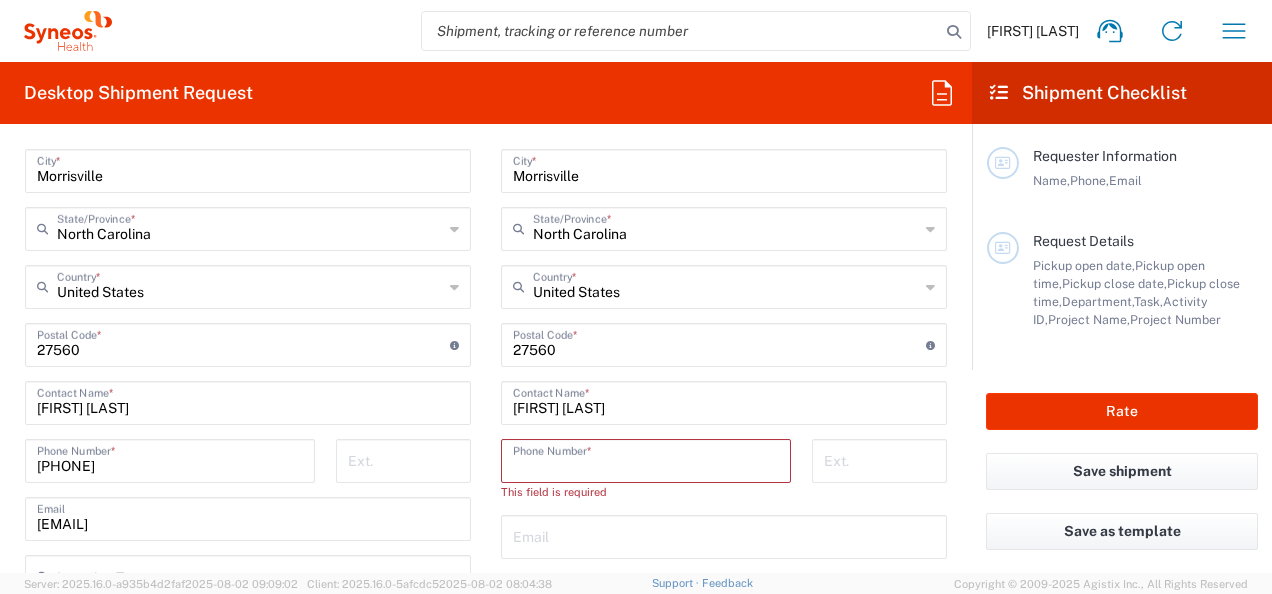 click at bounding box center [646, 459] 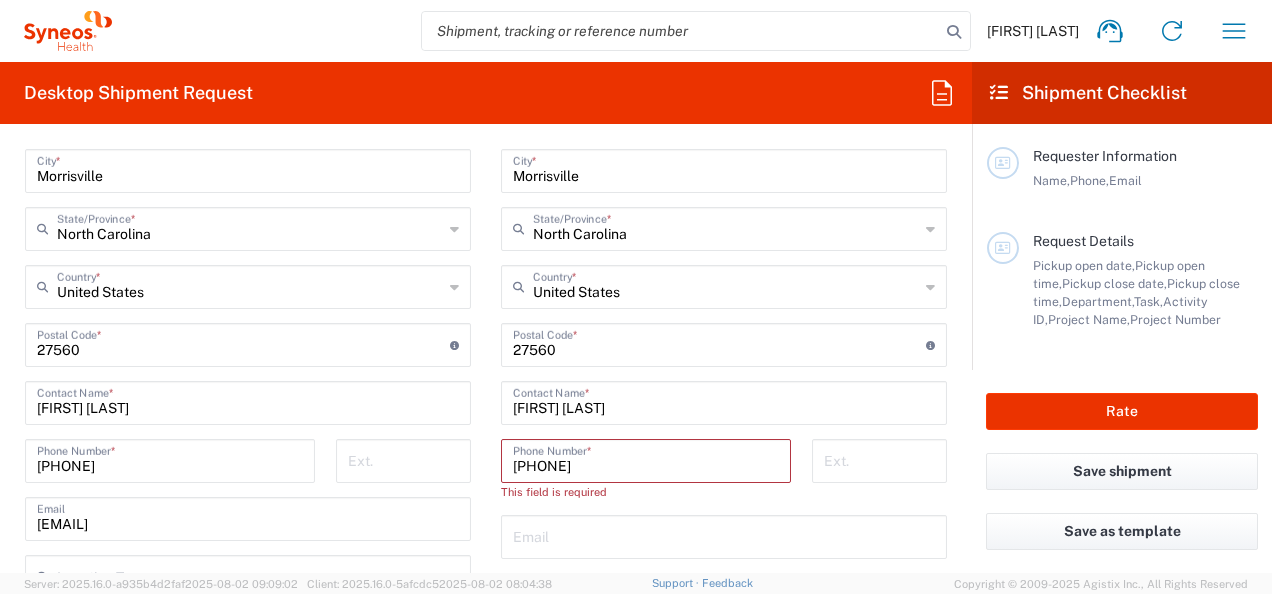 type on "6th Floor" 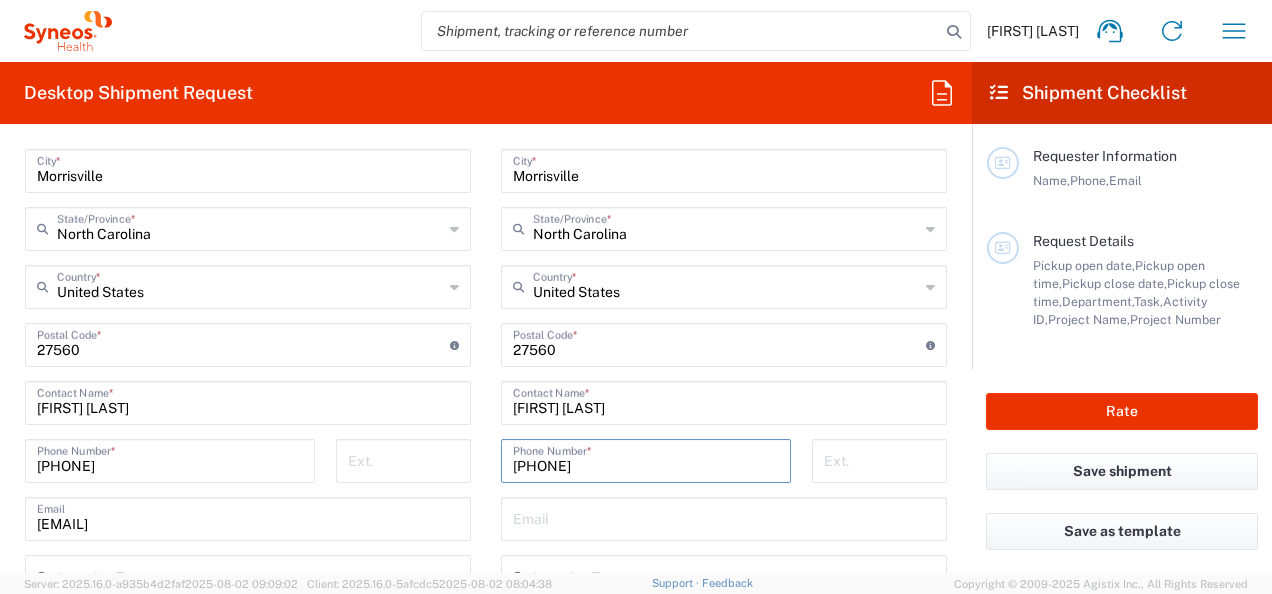 type on "[PHONE]" 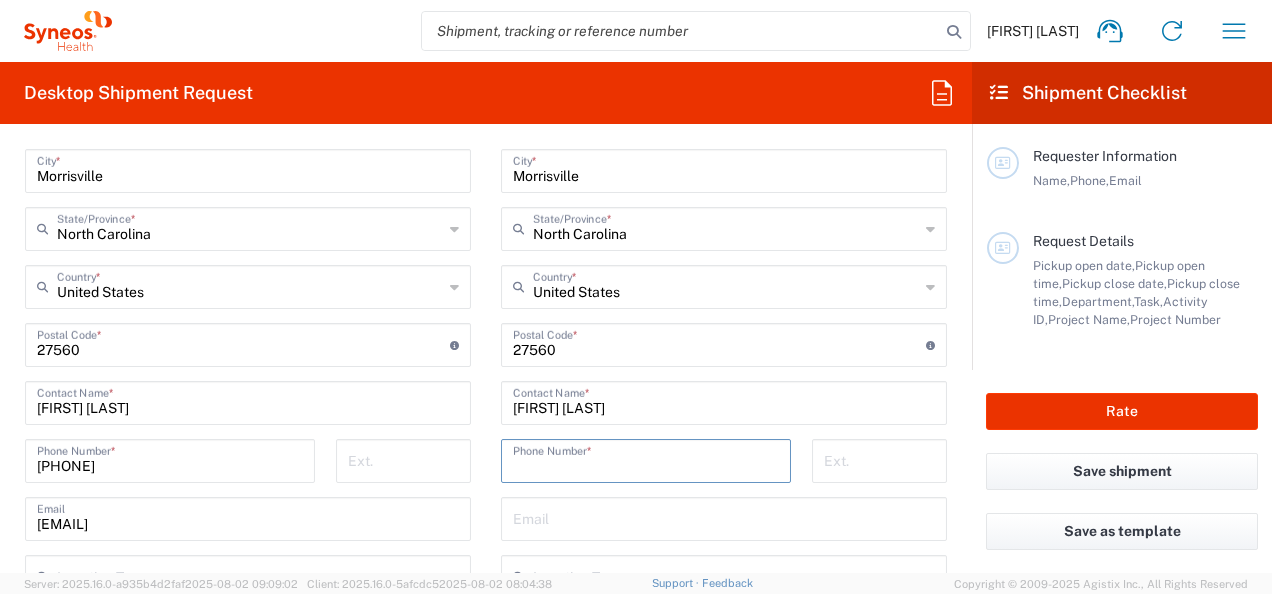 type 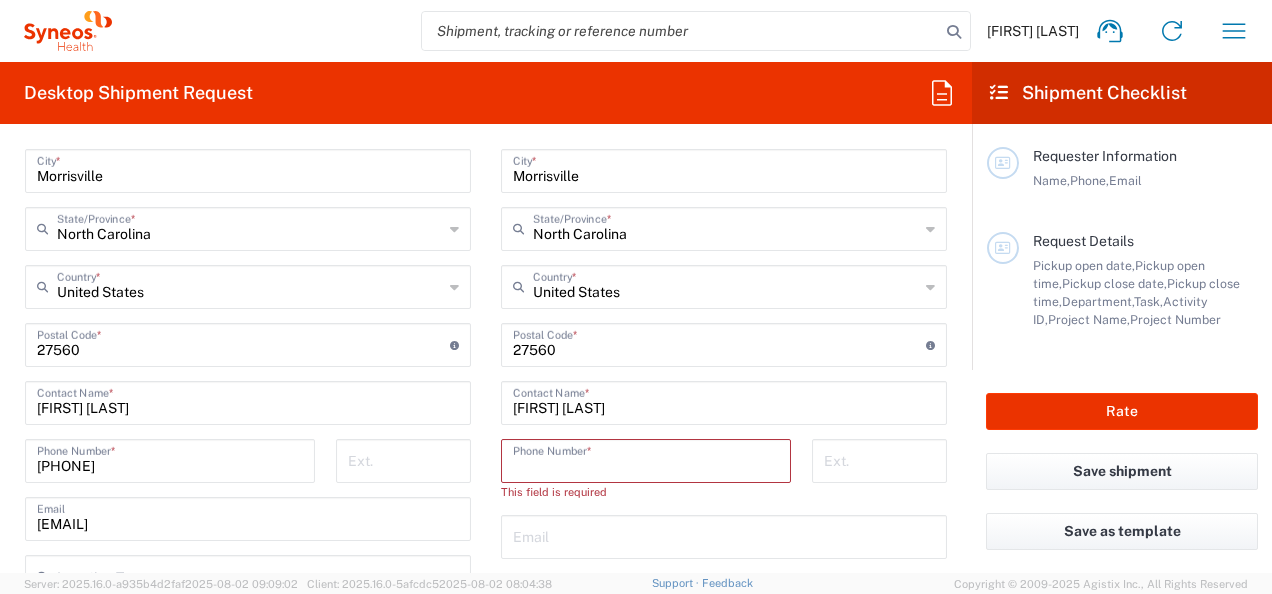 click at bounding box center [646, 459] 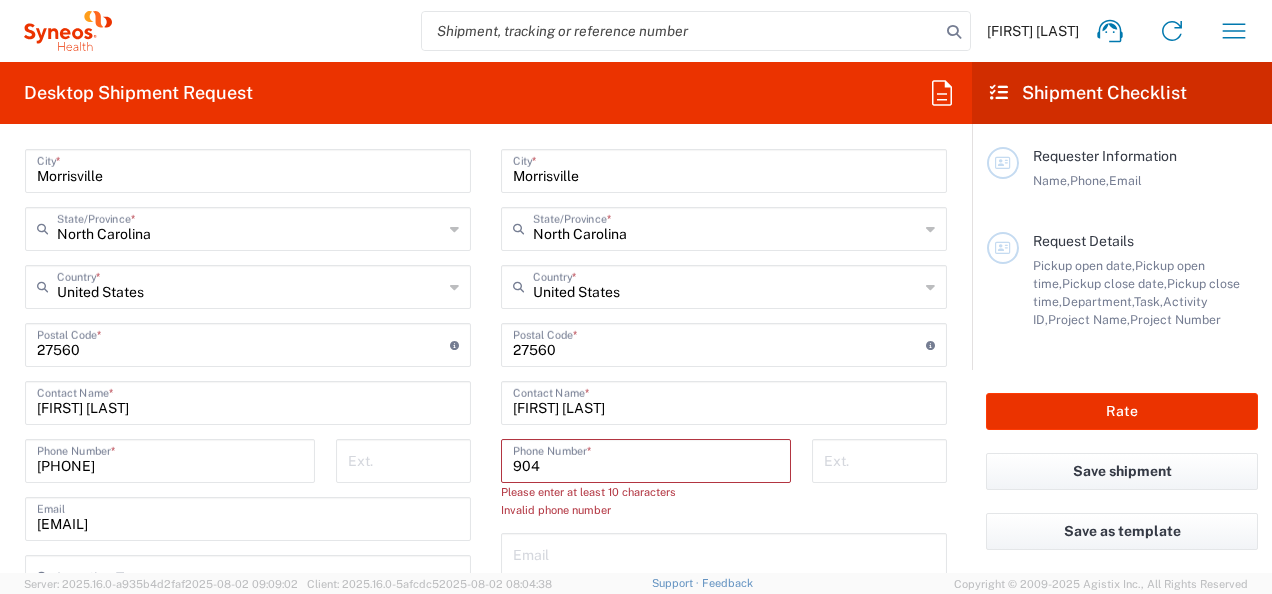 type on "9045149410" 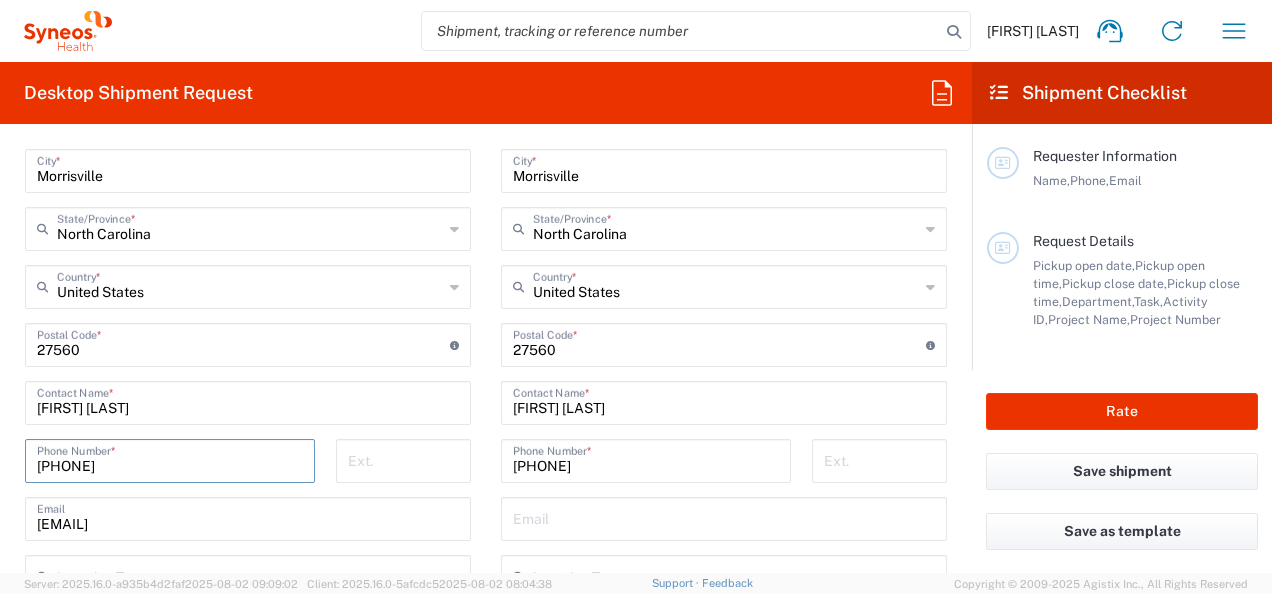 click on "[PHONE]" at bounding box center (170, 459) 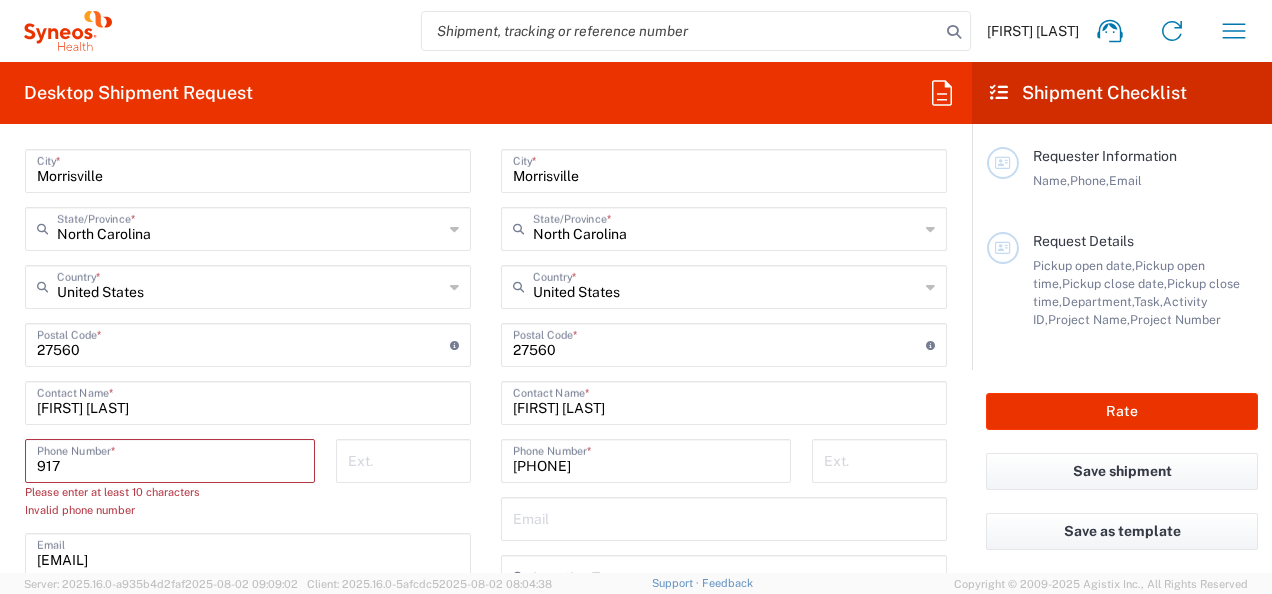 type on "[PHONE]" 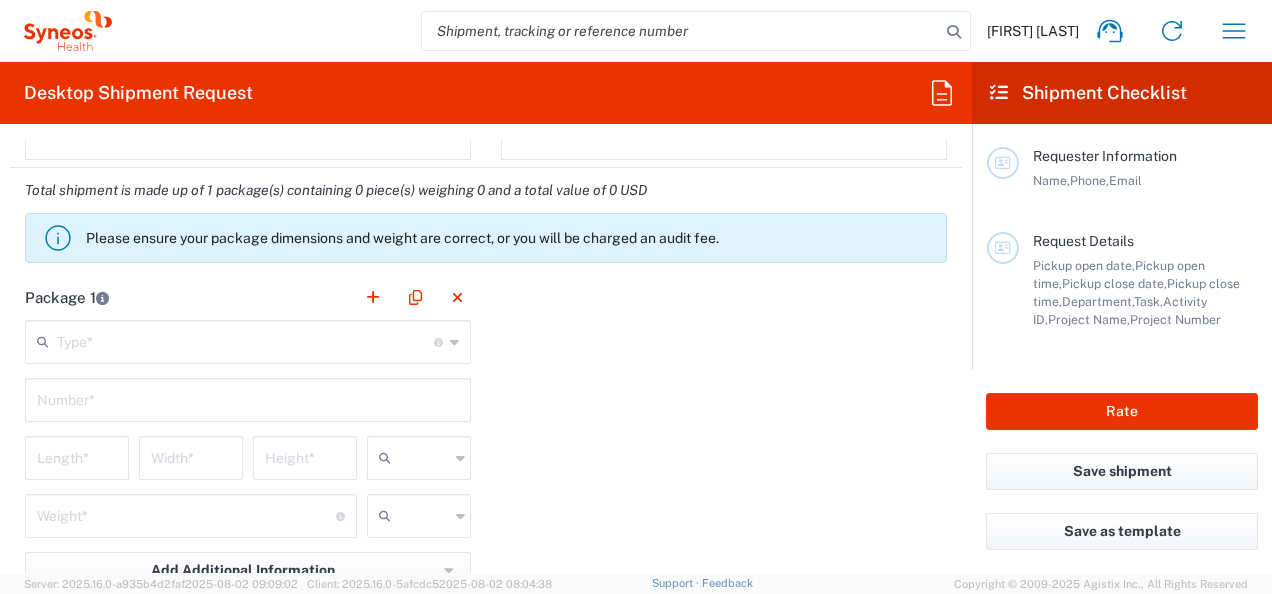 scroll, scrollTop: 1651, scrollLeft: 0, axis: vertical 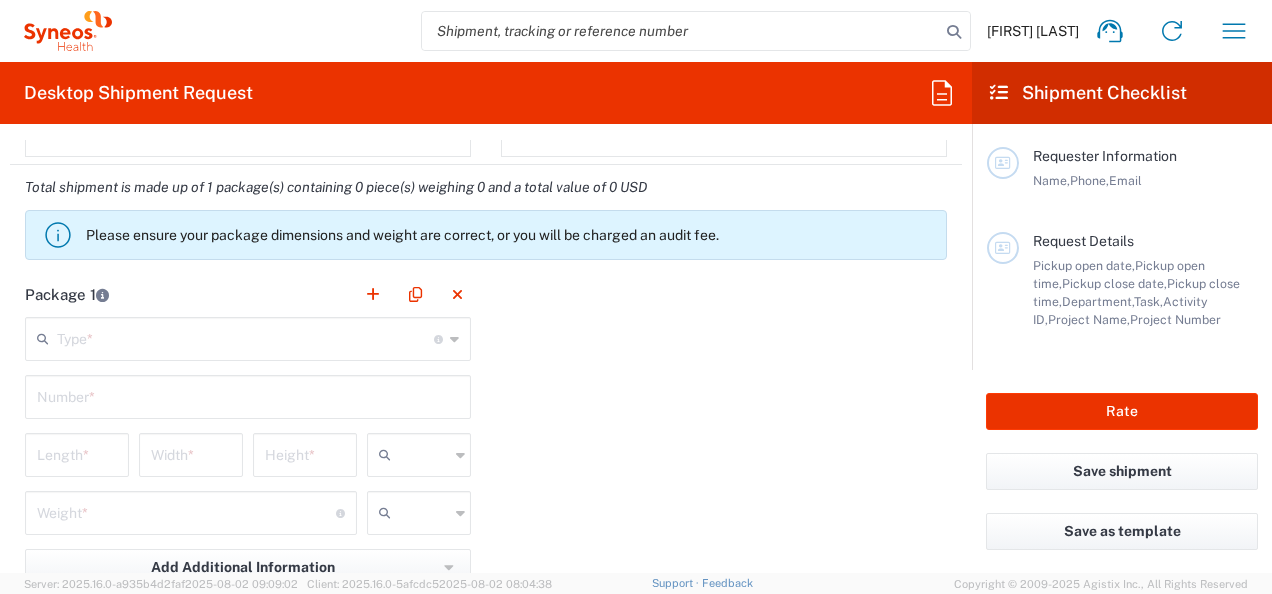 click on "Type  * Material used to package goods" 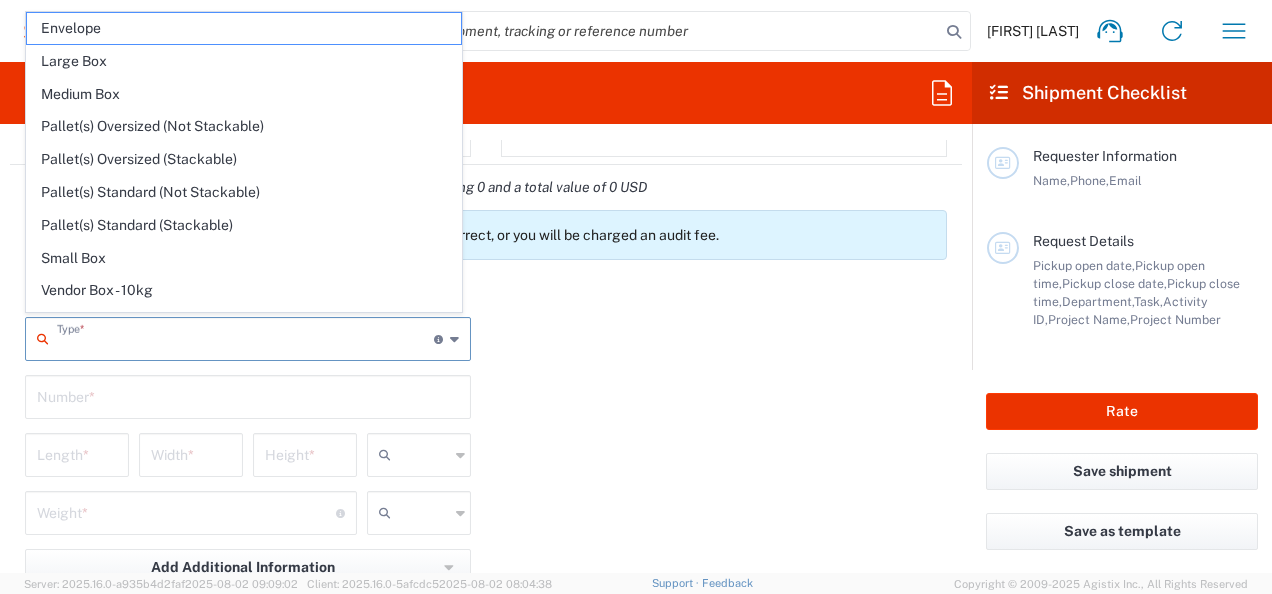 click 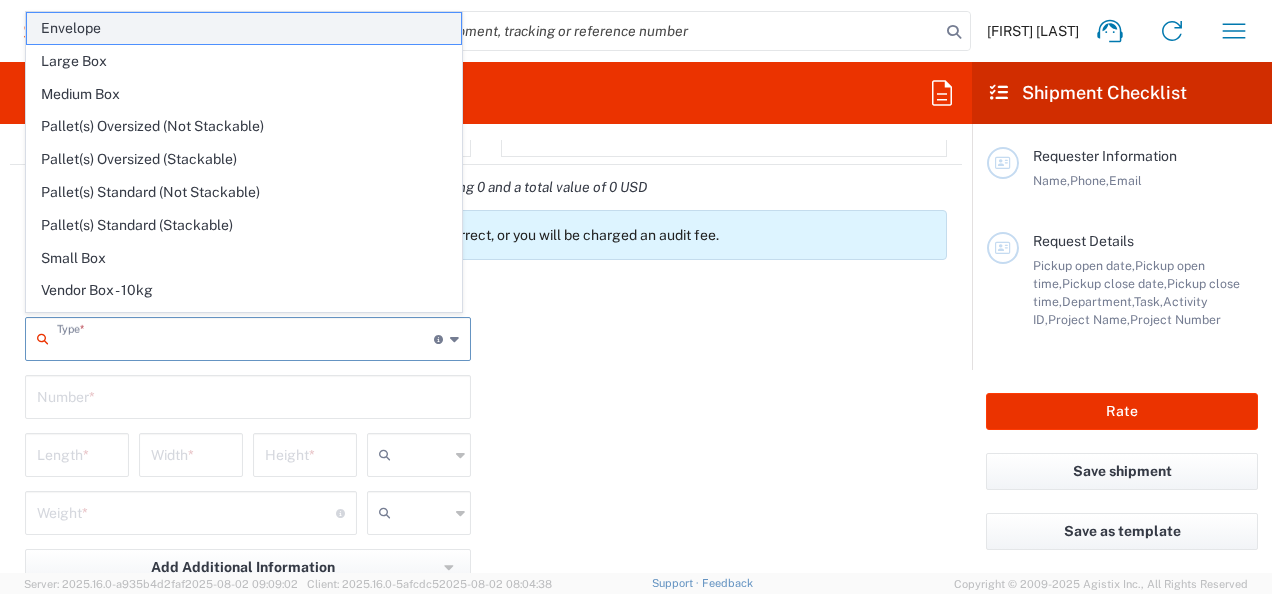 click on "Envelope" 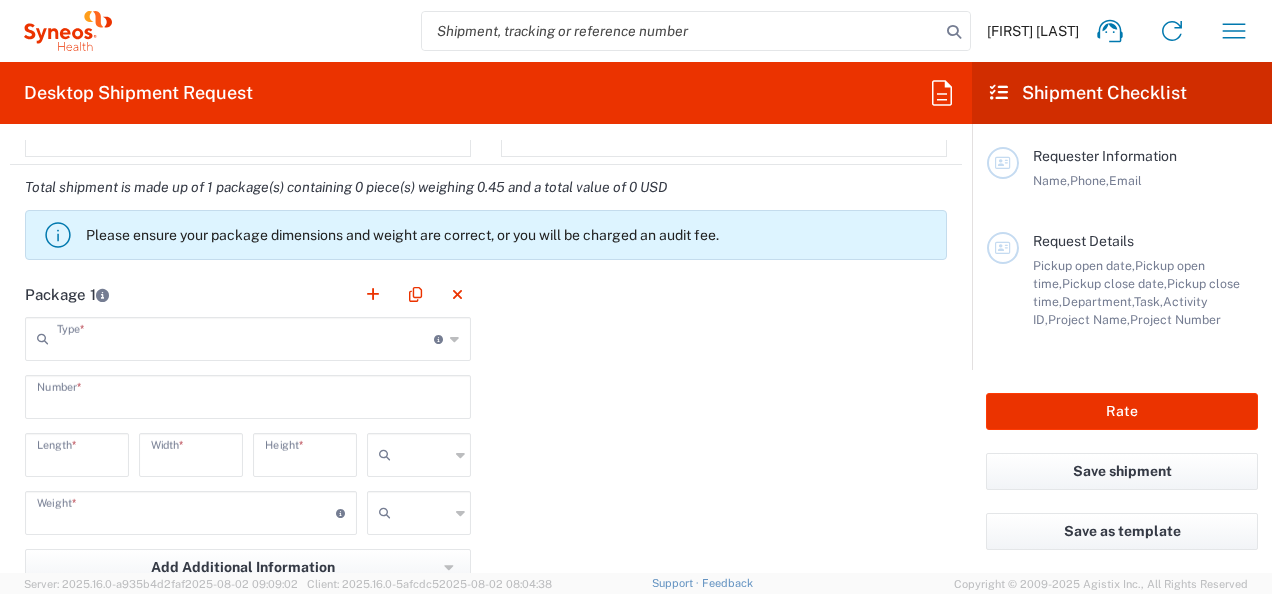 type on "Envelope" 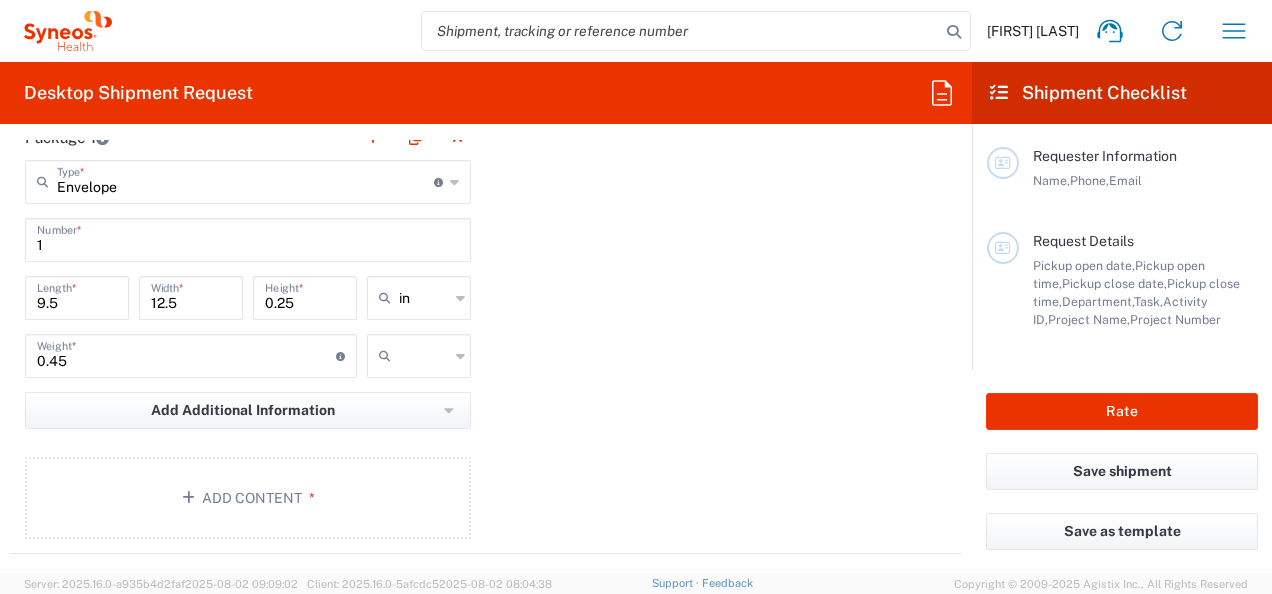 scroll, scrollTop: 1851, scrollLeft: 0, axis: vertical 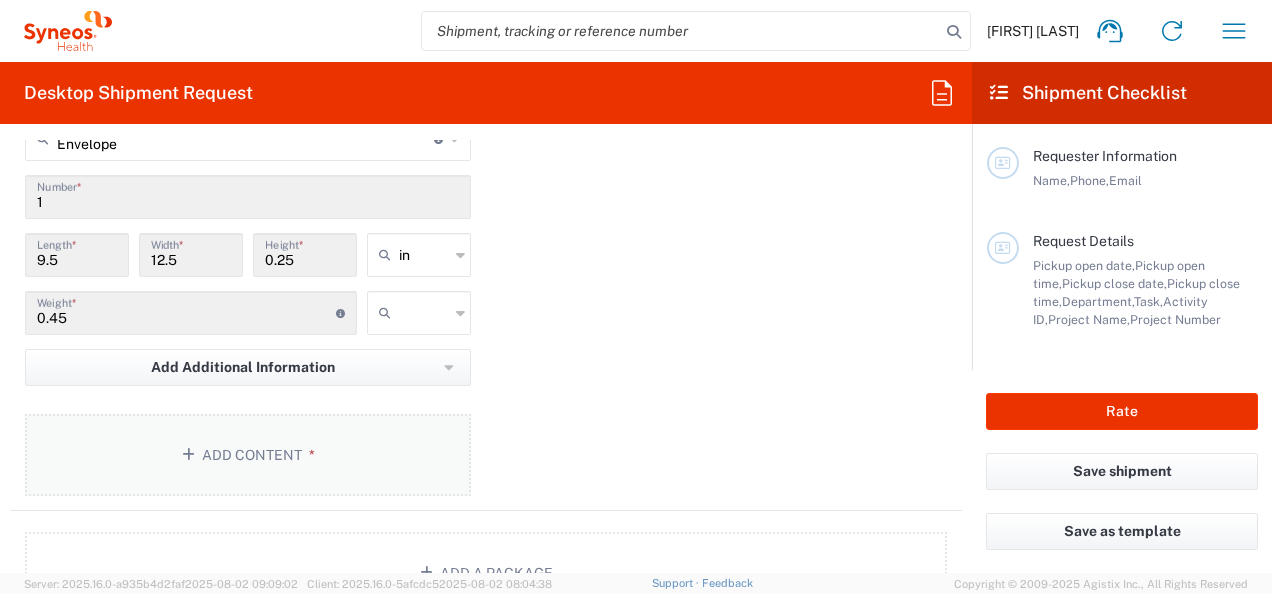 click on "Add Content *" 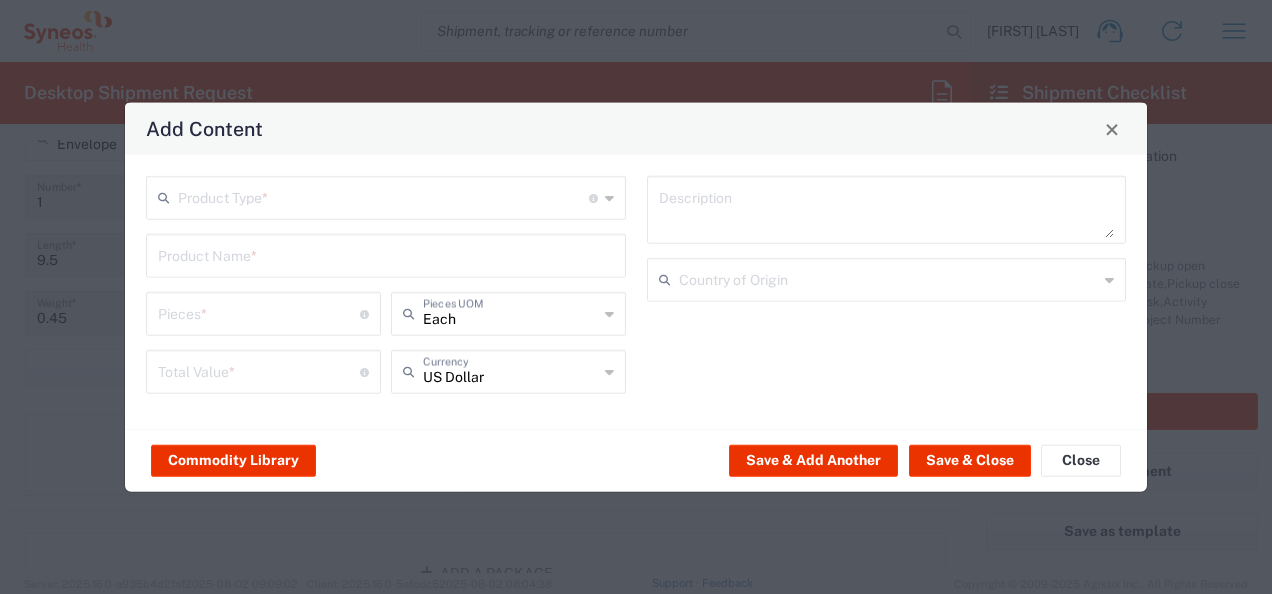 click at bounding box center (383, 196) 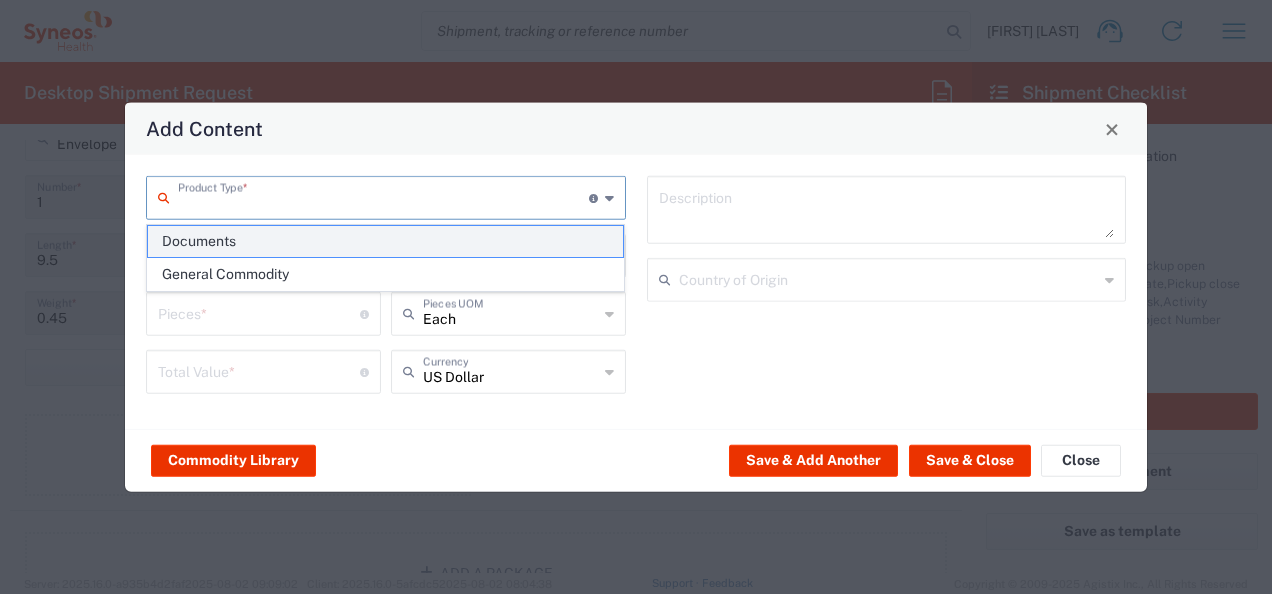 click on "Documents" 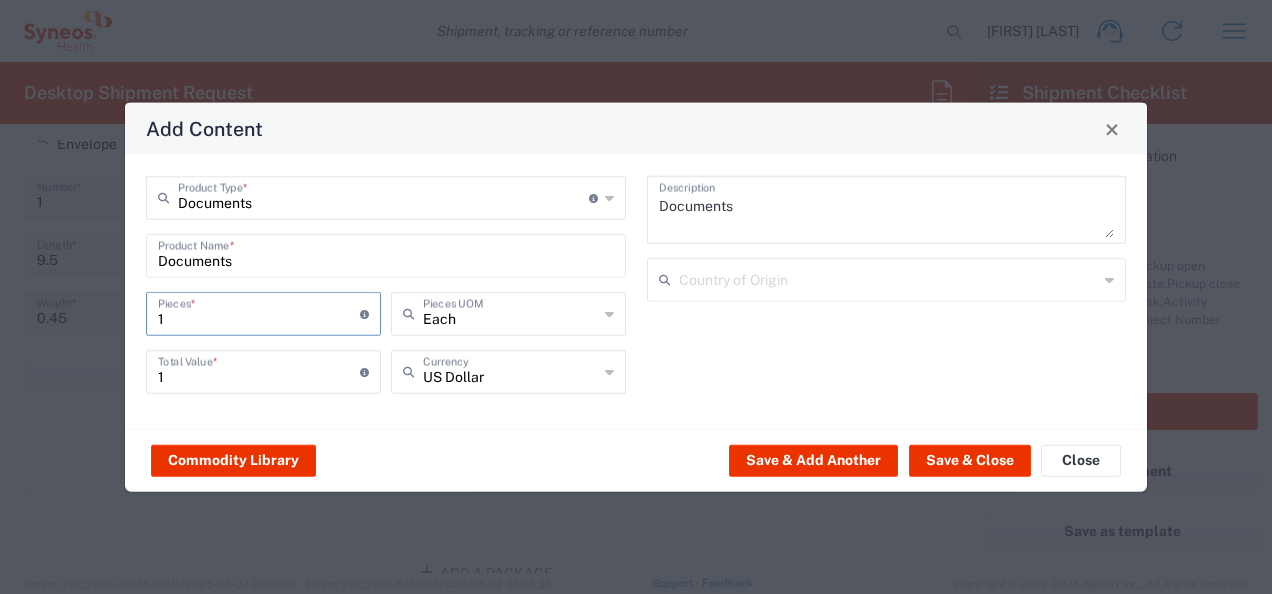 click on "1" at bounding box center [259, 312] 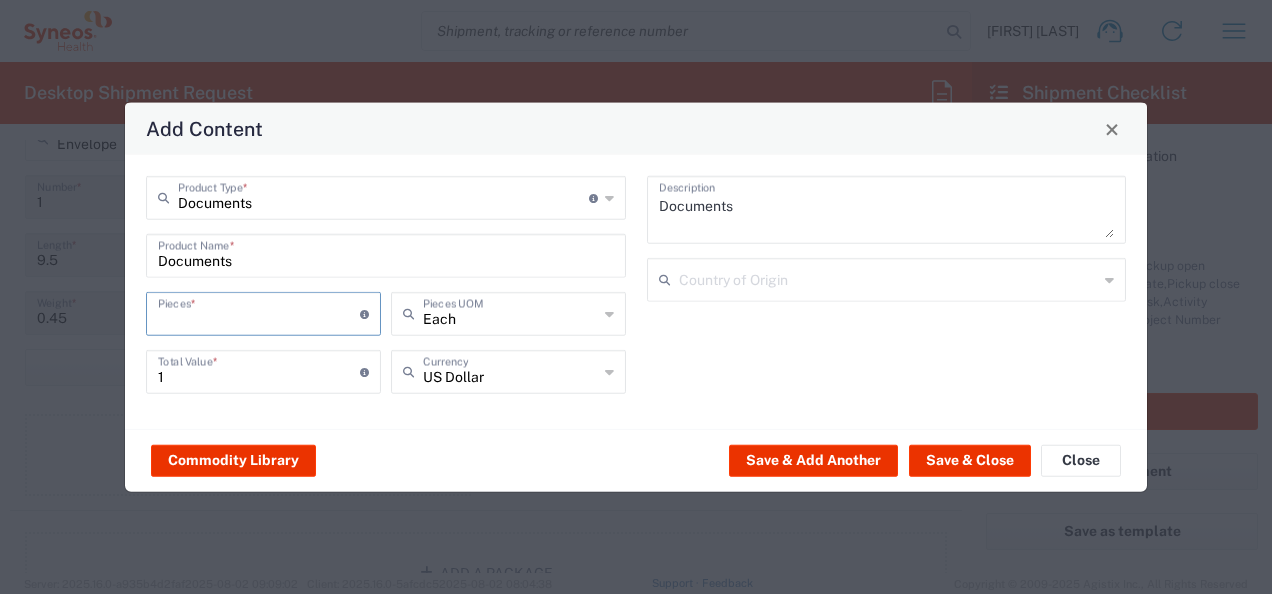 type on "5" 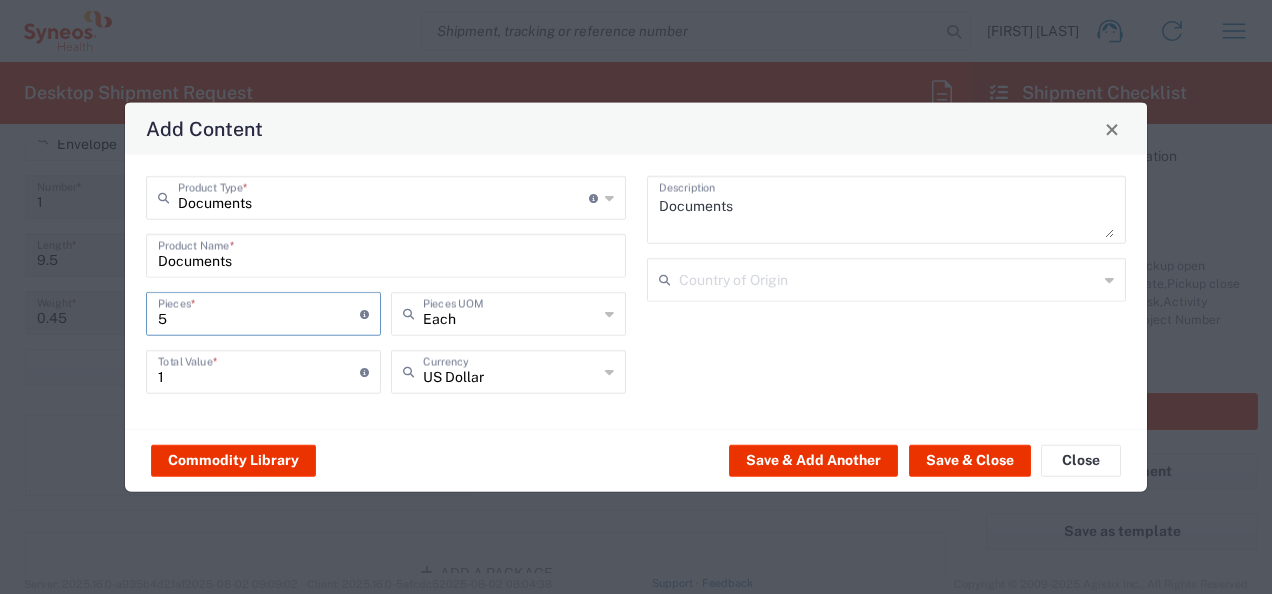 type on "5" 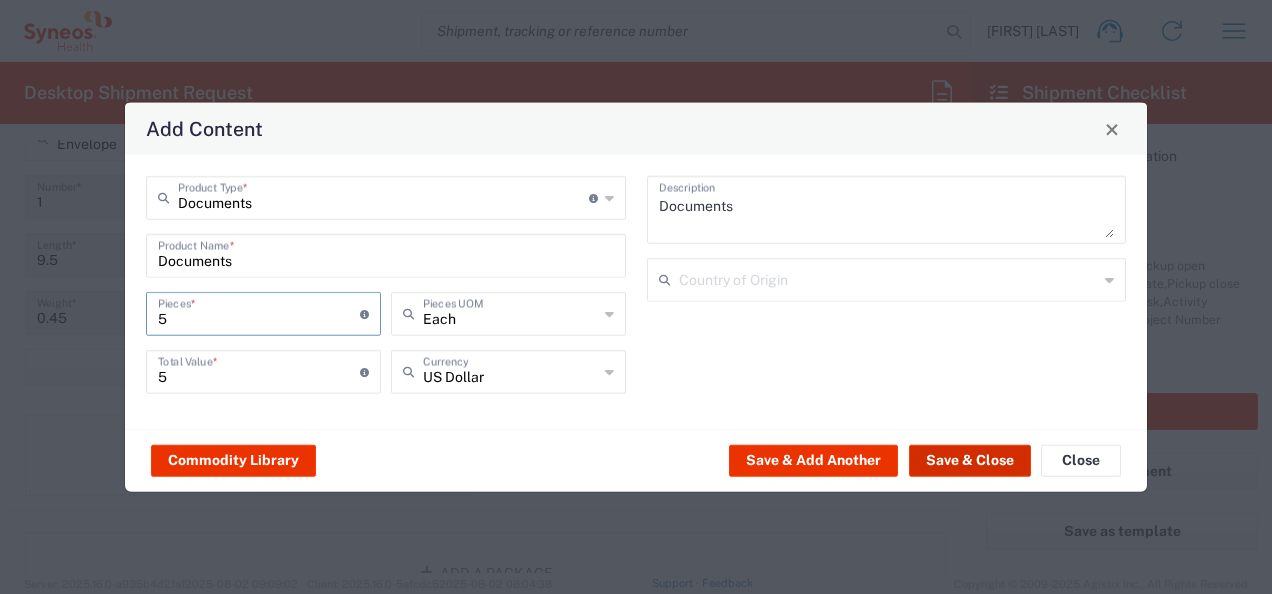 type on "5" 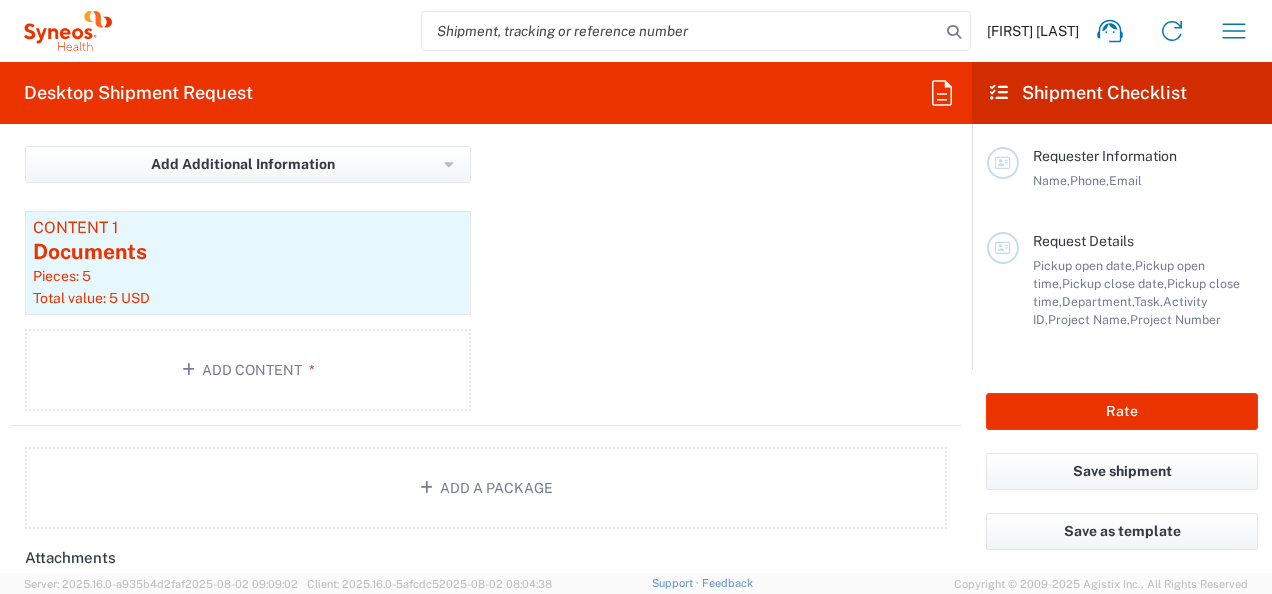 scroll, scrollTop: 2051, scrollLeft: 0, axis: vertical 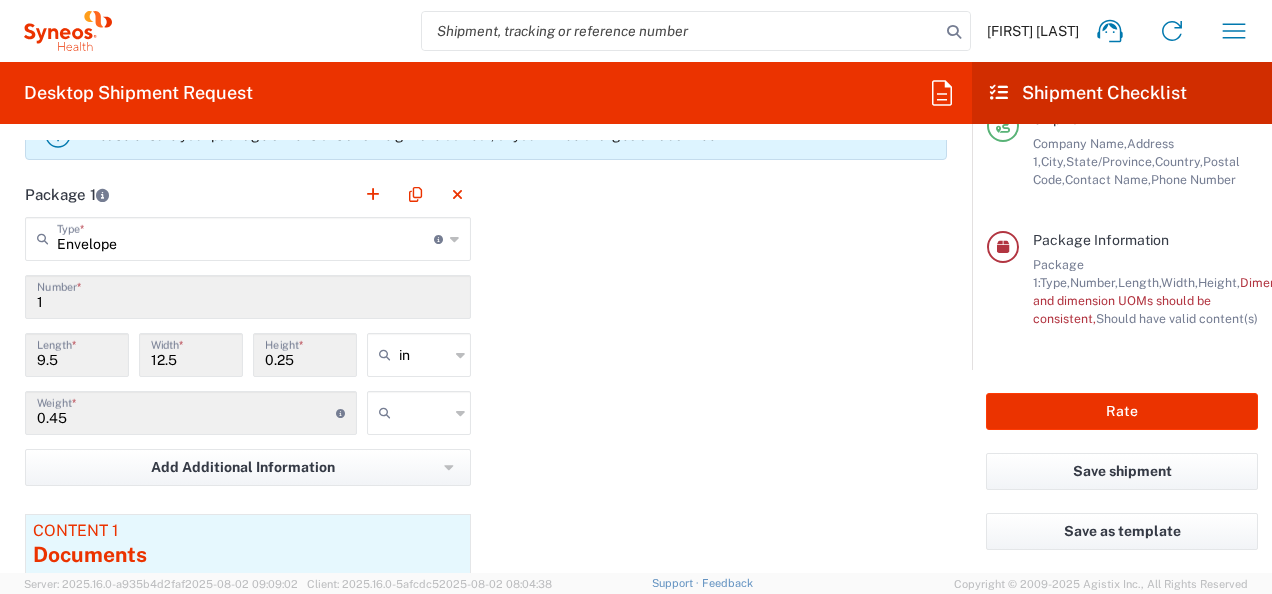 click at bounding box center (424, 413) 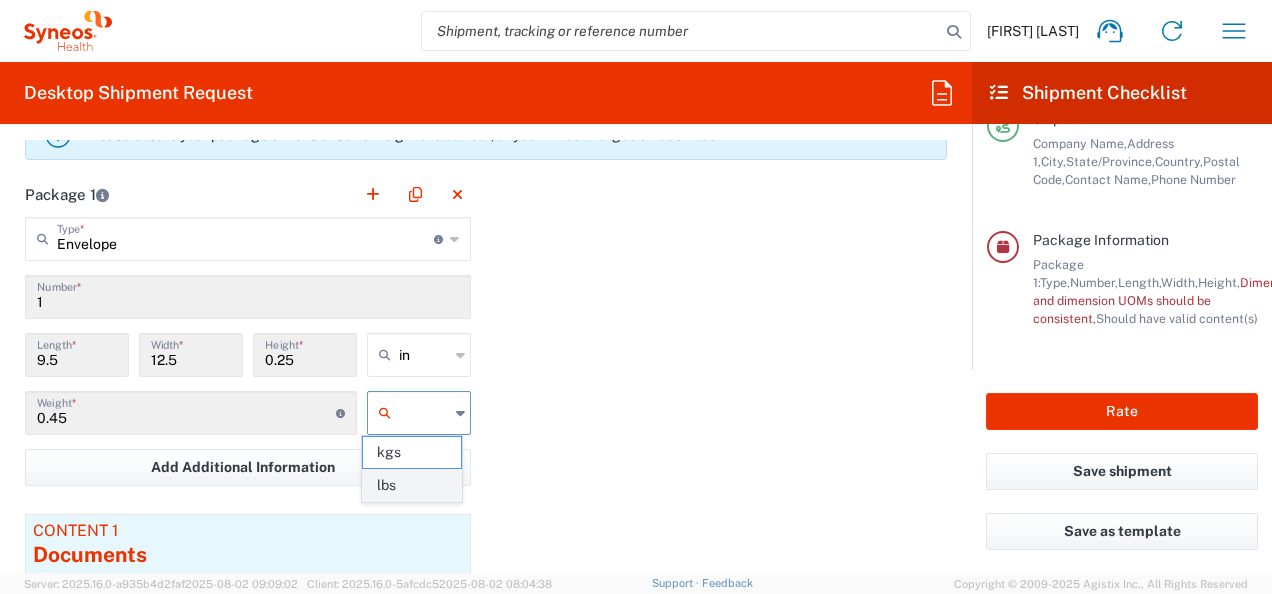 click on "lbs" 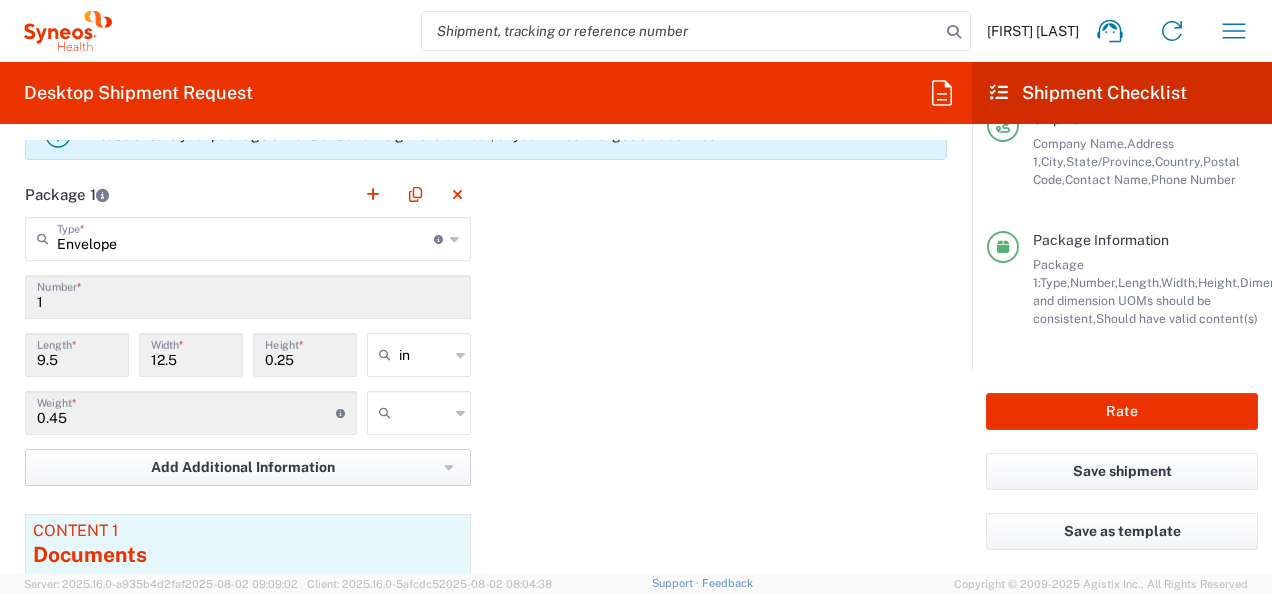 type on "lbs" 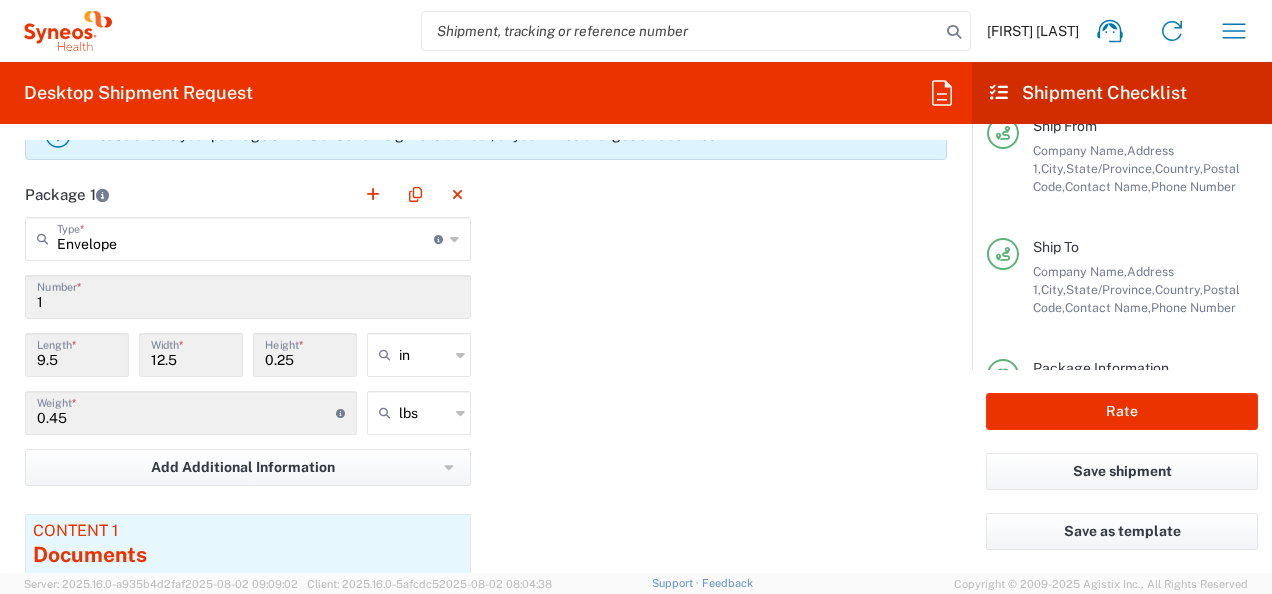 scroll, scrollTop: 398, scrollLeft: 0, axis: vertical 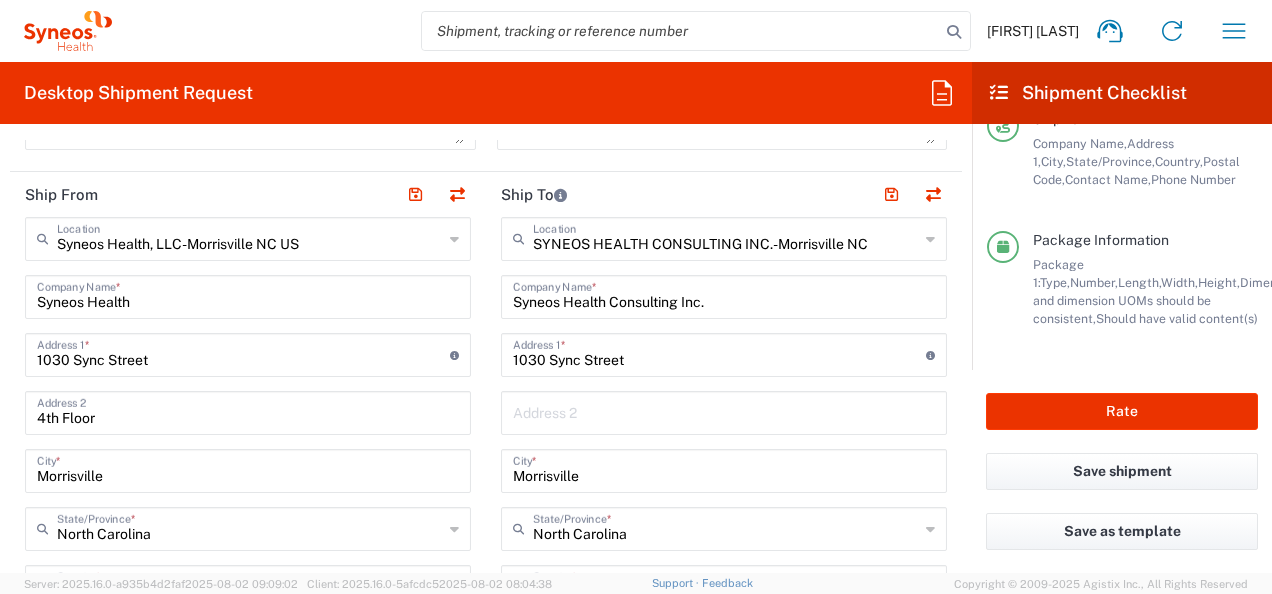click on "SYNEOS HEALTH CONSULTING INC.-Morrisville NC  Location" 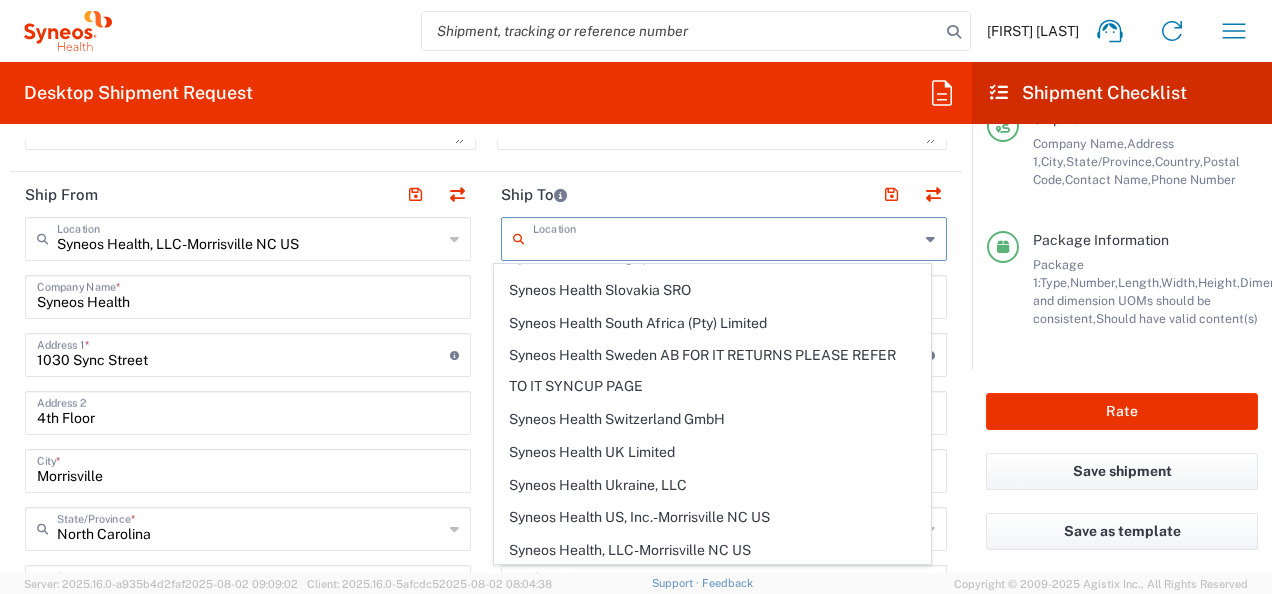 scroll, scrollTop: 3400, scrollLeft: 0, axis: vertical 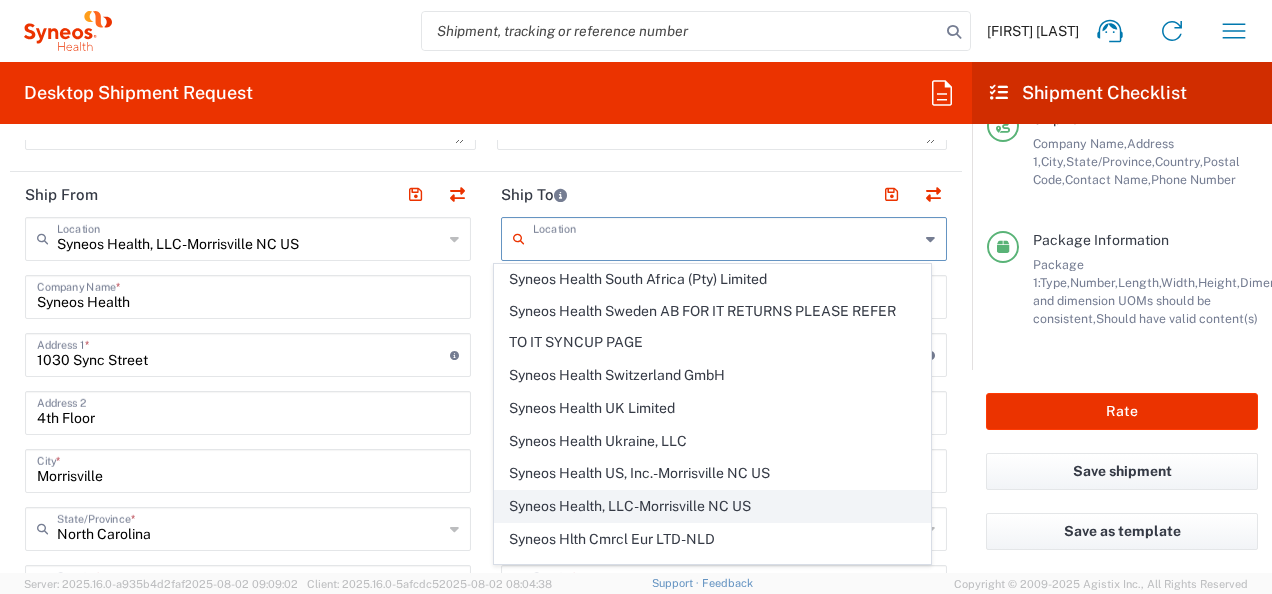 click on "Syneos Health, LLC-Morrisville NC US" 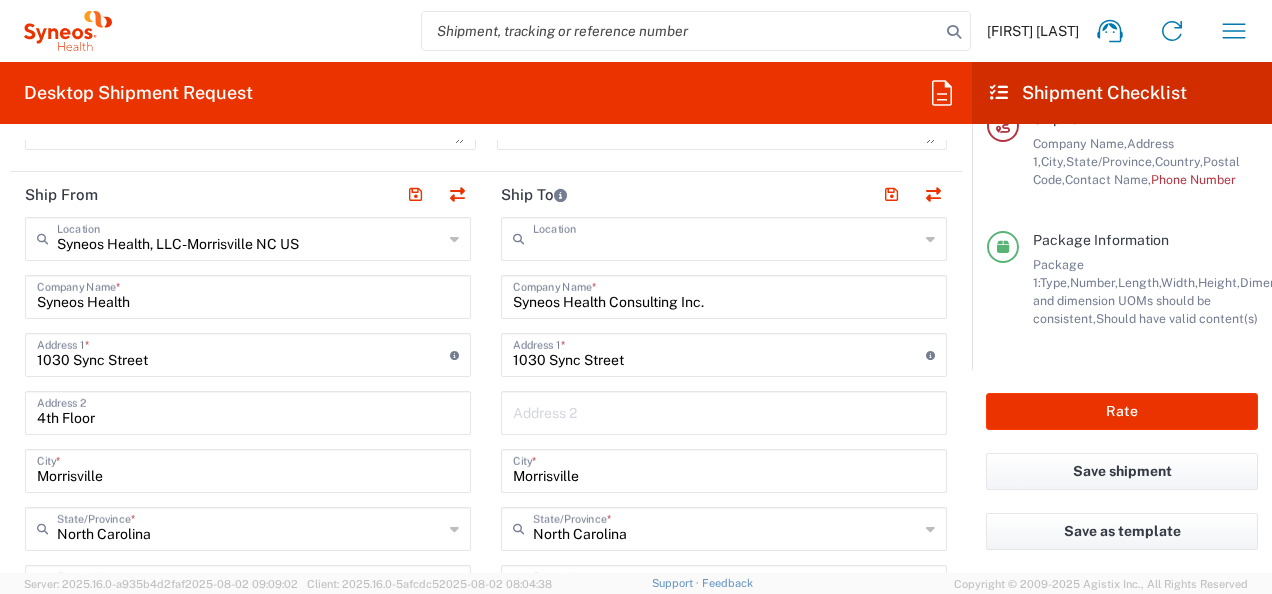 type on "Syneos Health, LLC-Morrisville NC US" 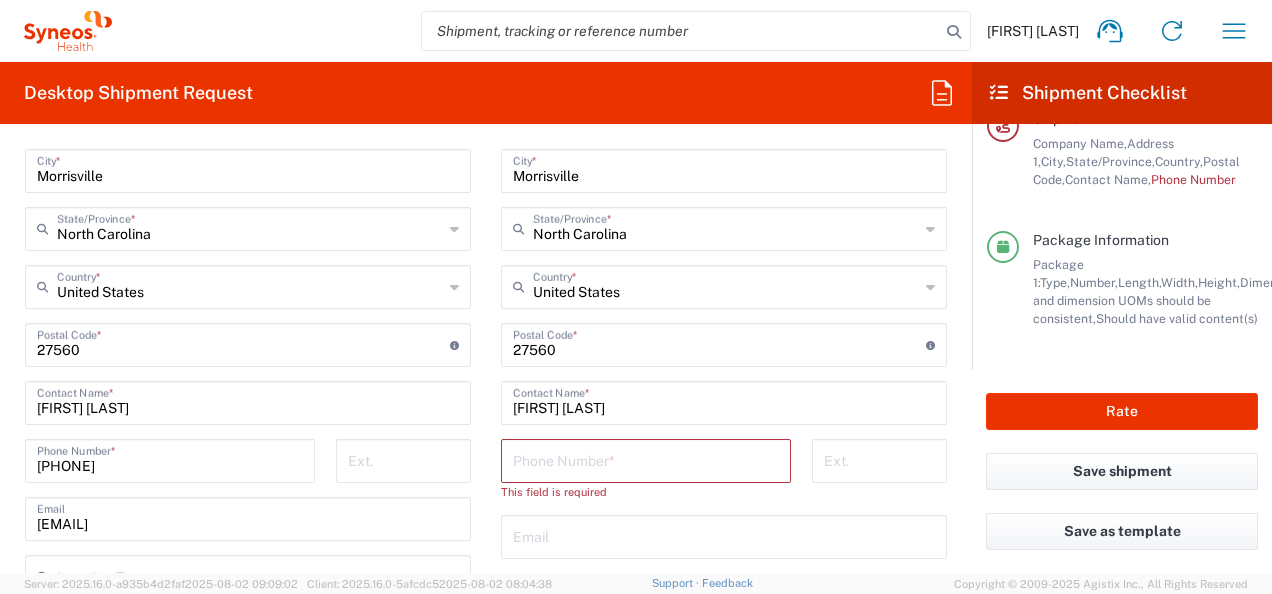 scroll, scrollTop: 1151, scrollLeft: 0, axis: vertical 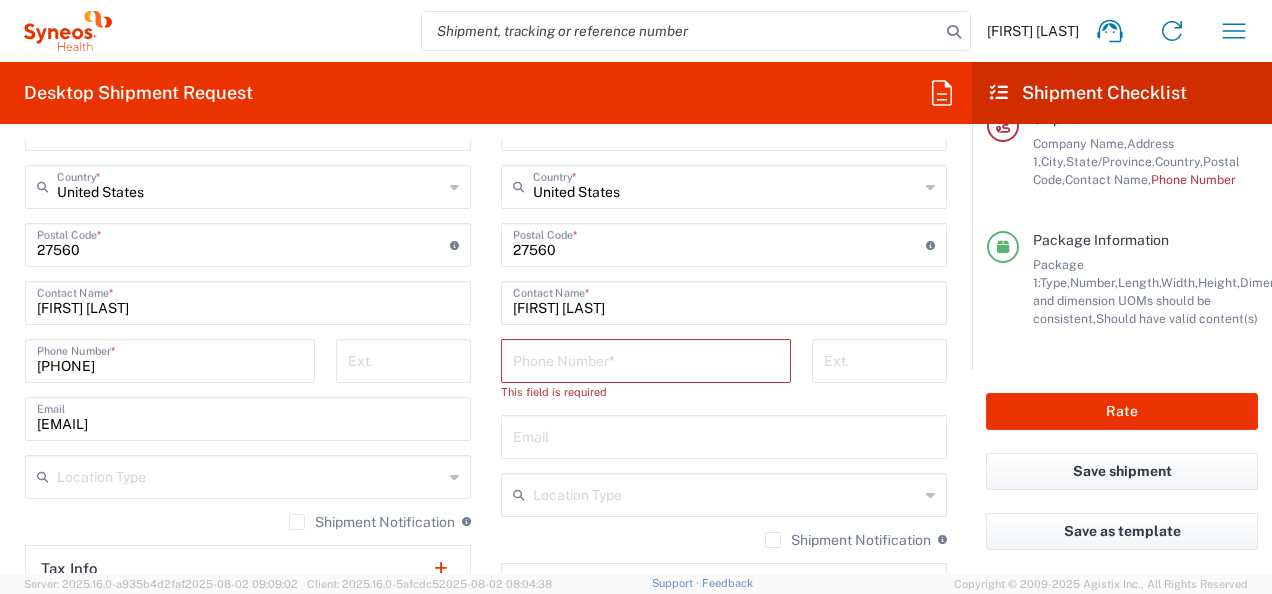 click at bounding box center [646, 359] 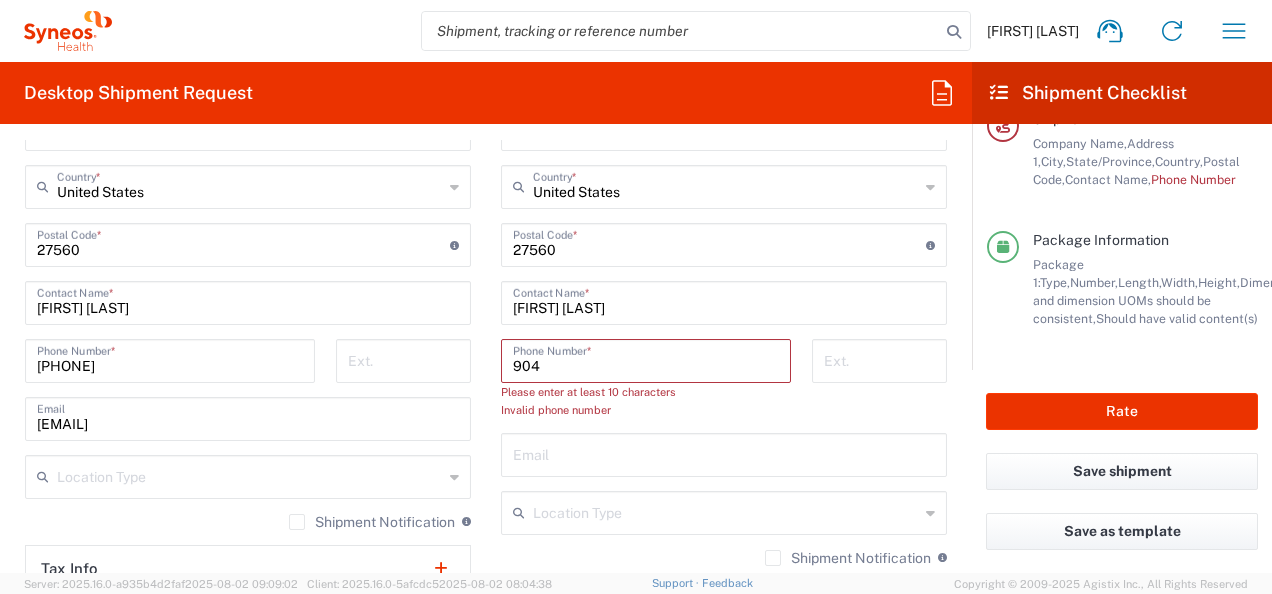 type on "9045149410" 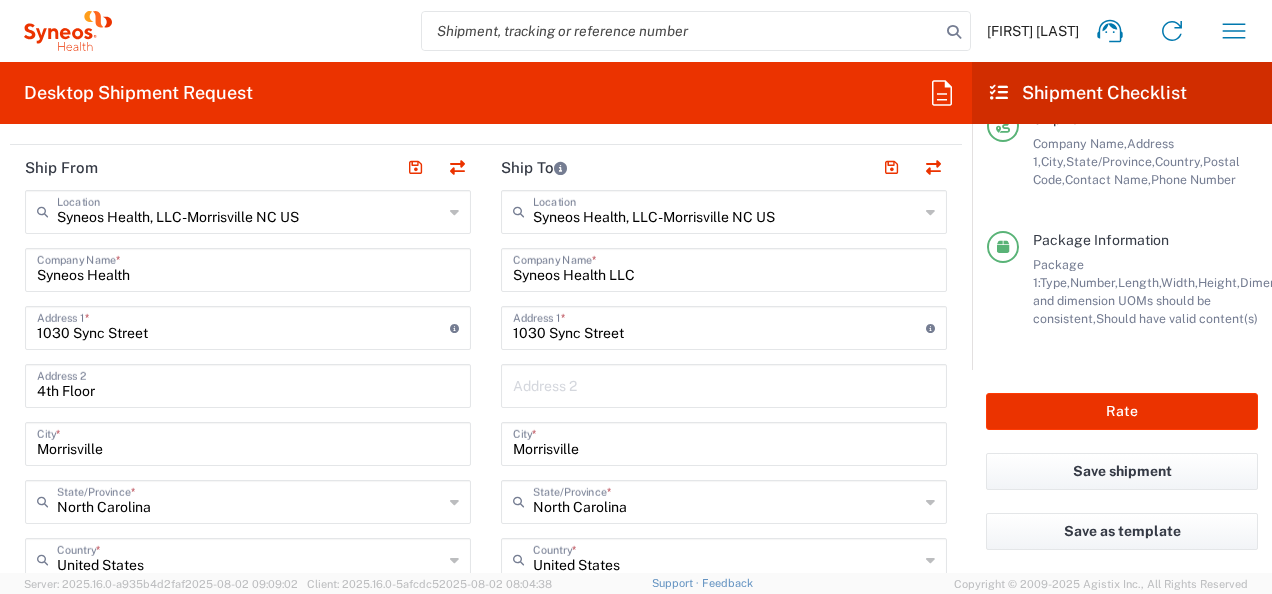 scroll, scrollTop: 751, scrollLeft: 0, axis: vertical 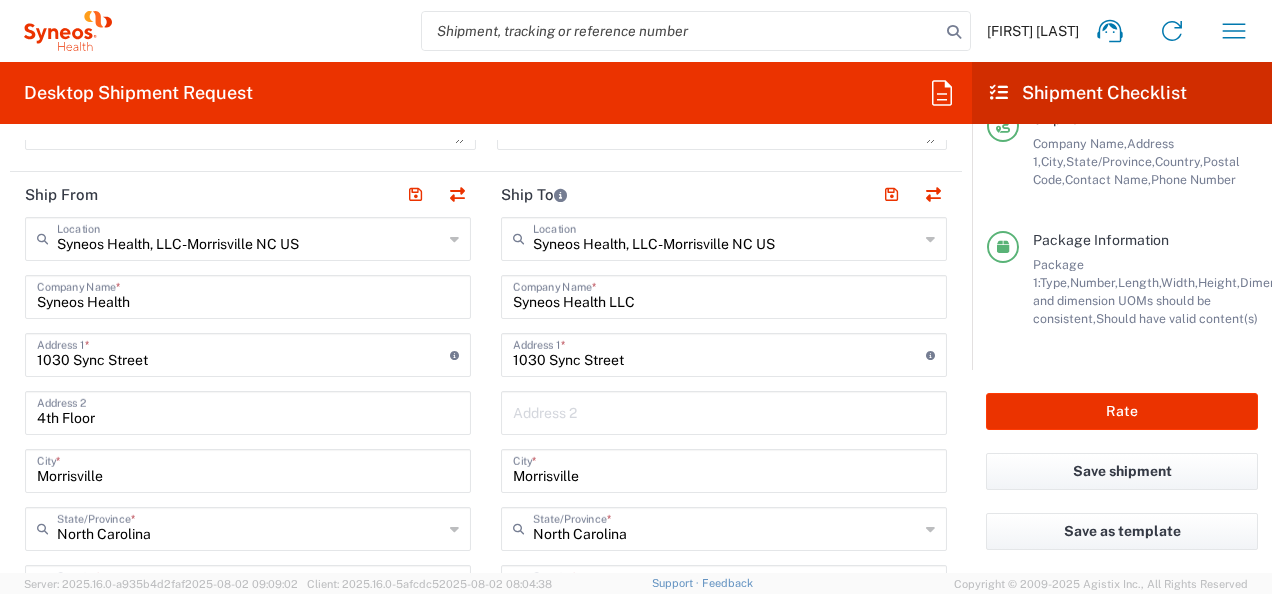 click on "Syneos Health, LLC-Morrisville NC US" at bounding box center [250, 237] 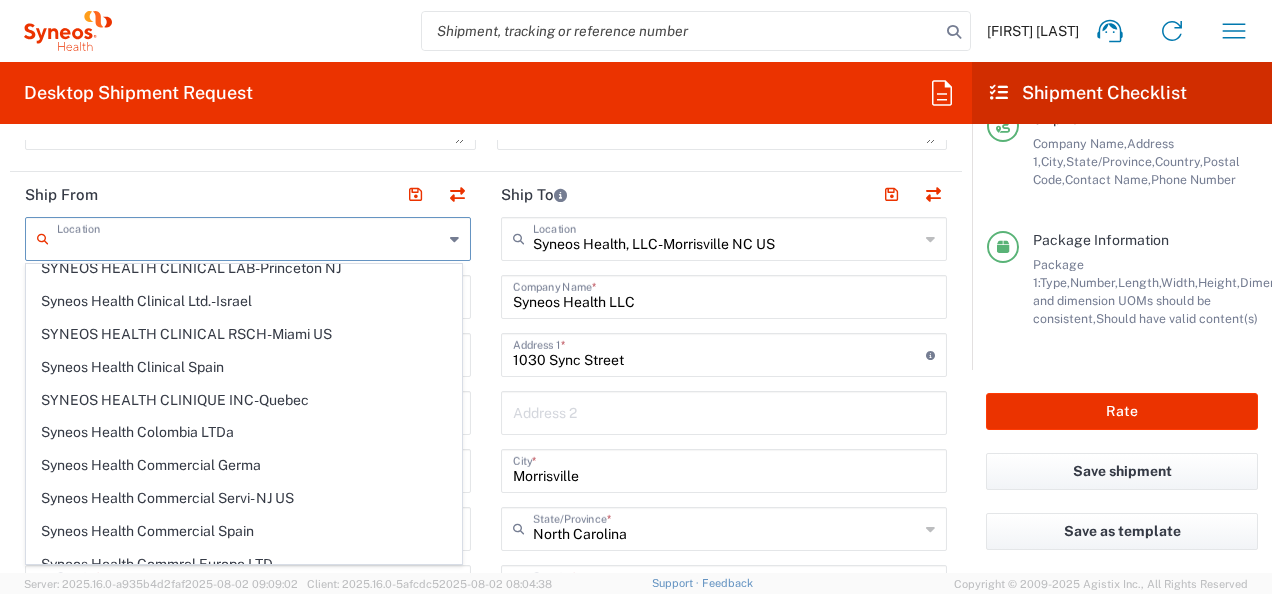 scroll, scrollTop: 1400, scrollLeft: 0, axis: vertical 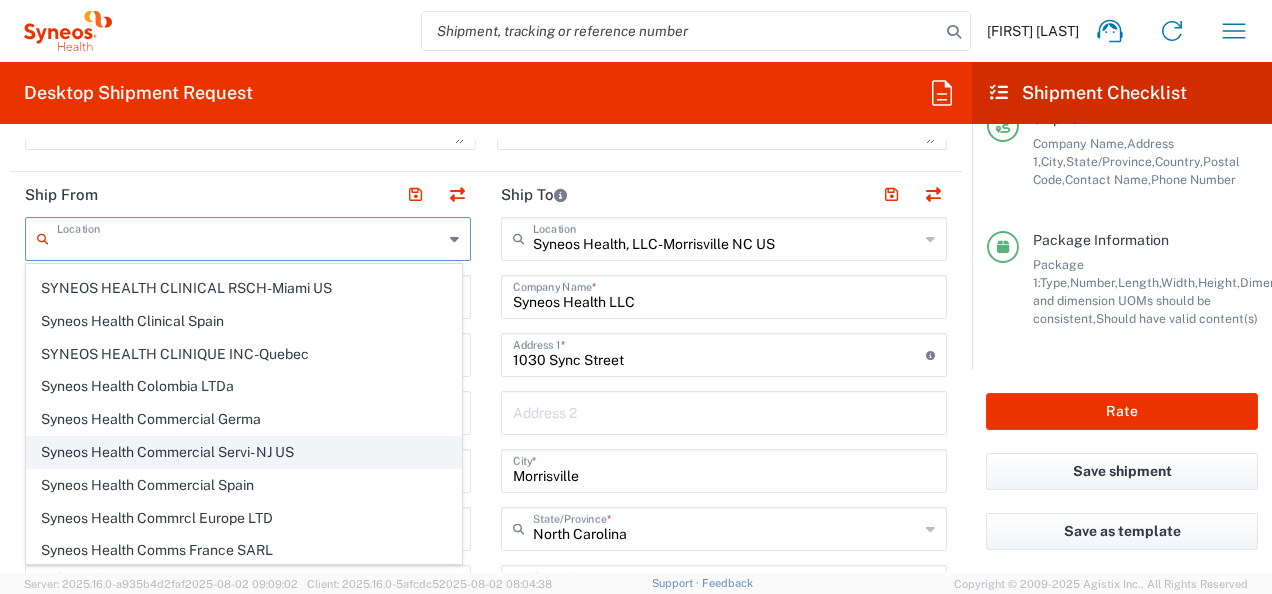 click on "Syneos Health Commercial Servi- NJ US" 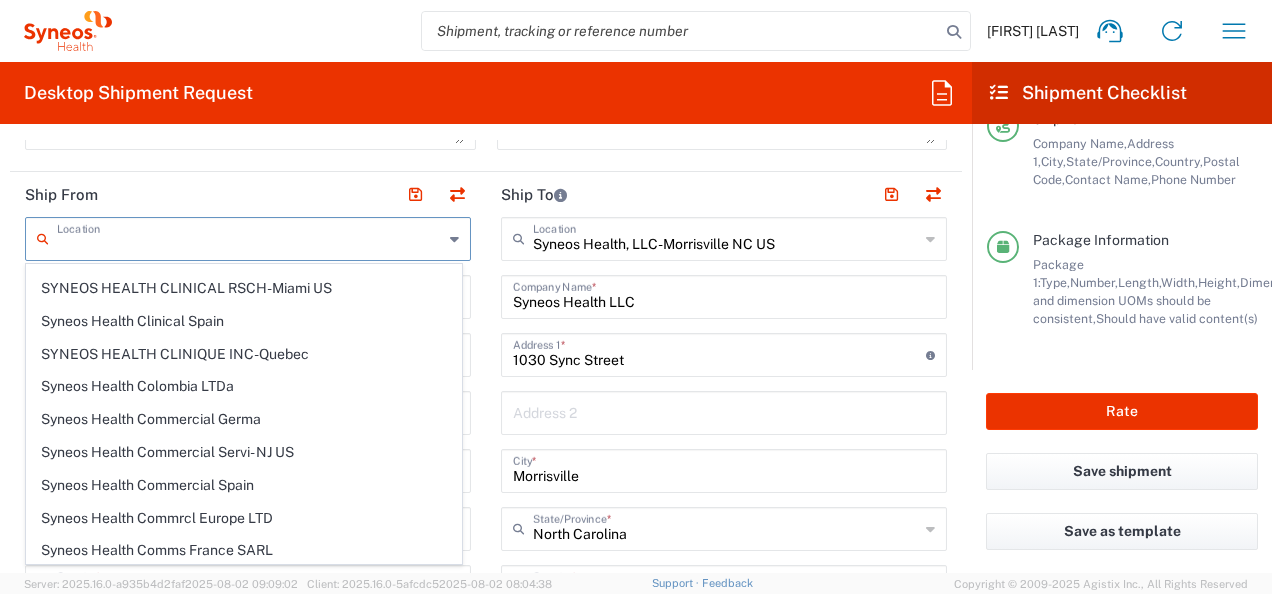type on "Syneos Health Commercial Servi- NJ US" 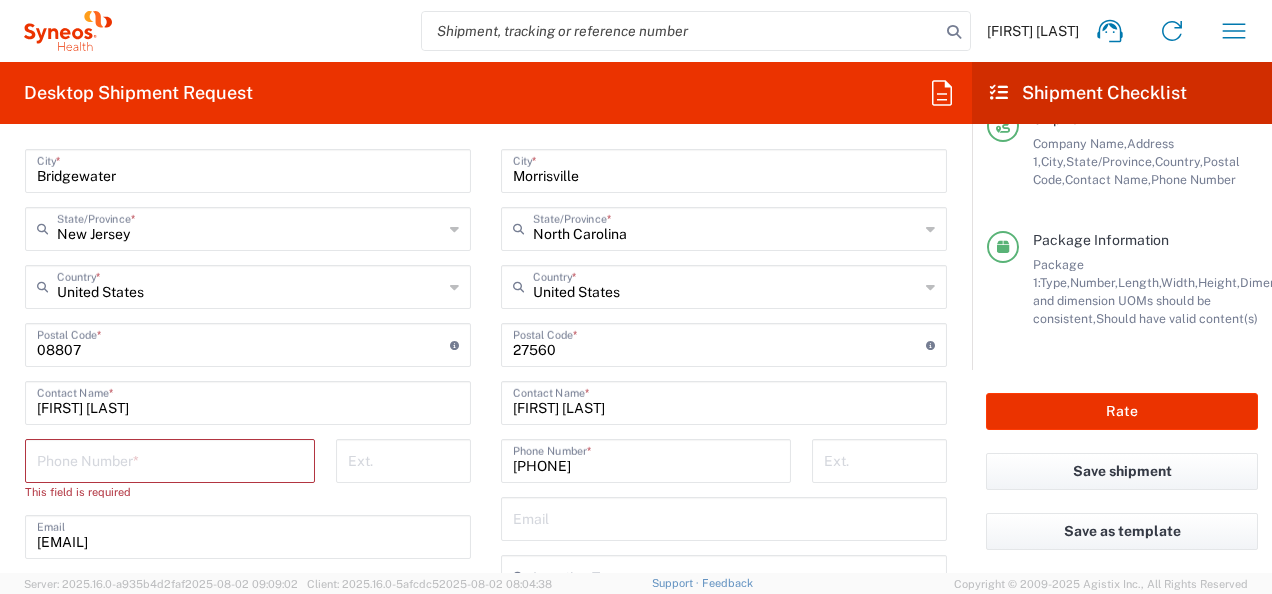 scroll, scrollTop: 1151, scrollLeft: 0, axis: vertical 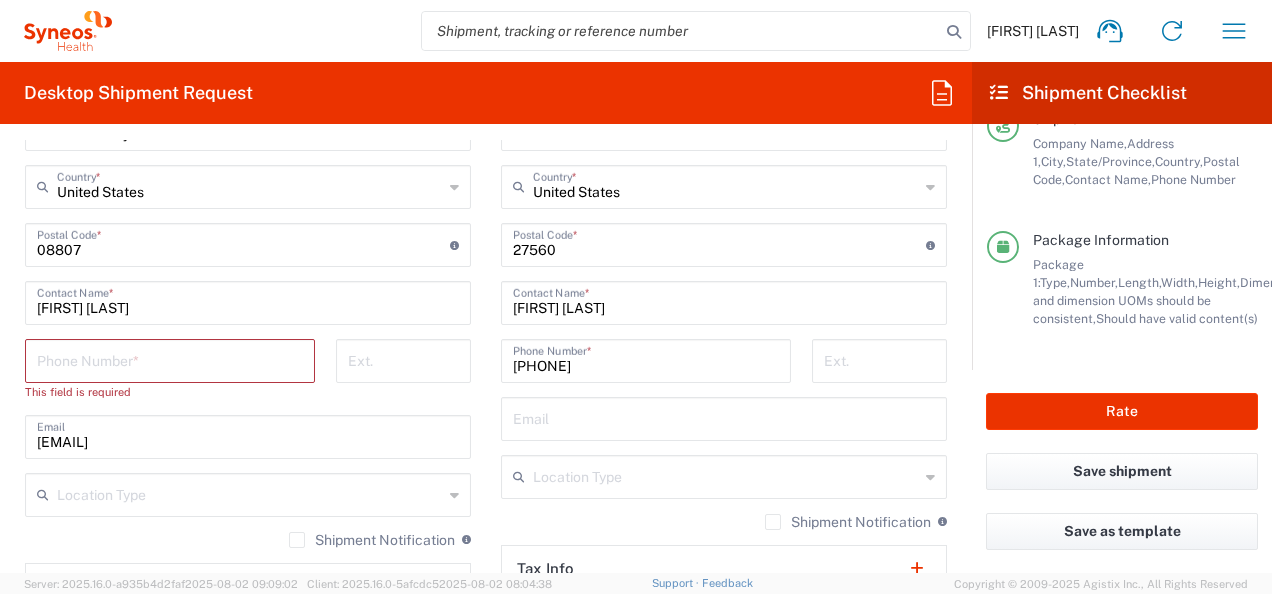 click at bounding box center [170, 359] 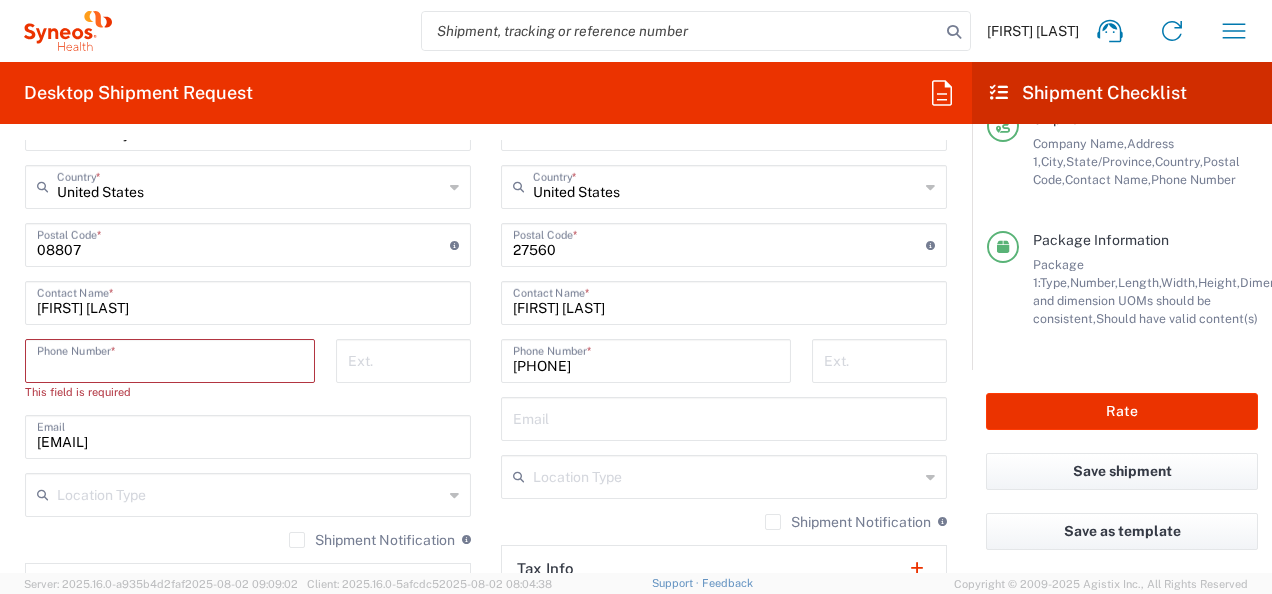 type on "[PHONE]" 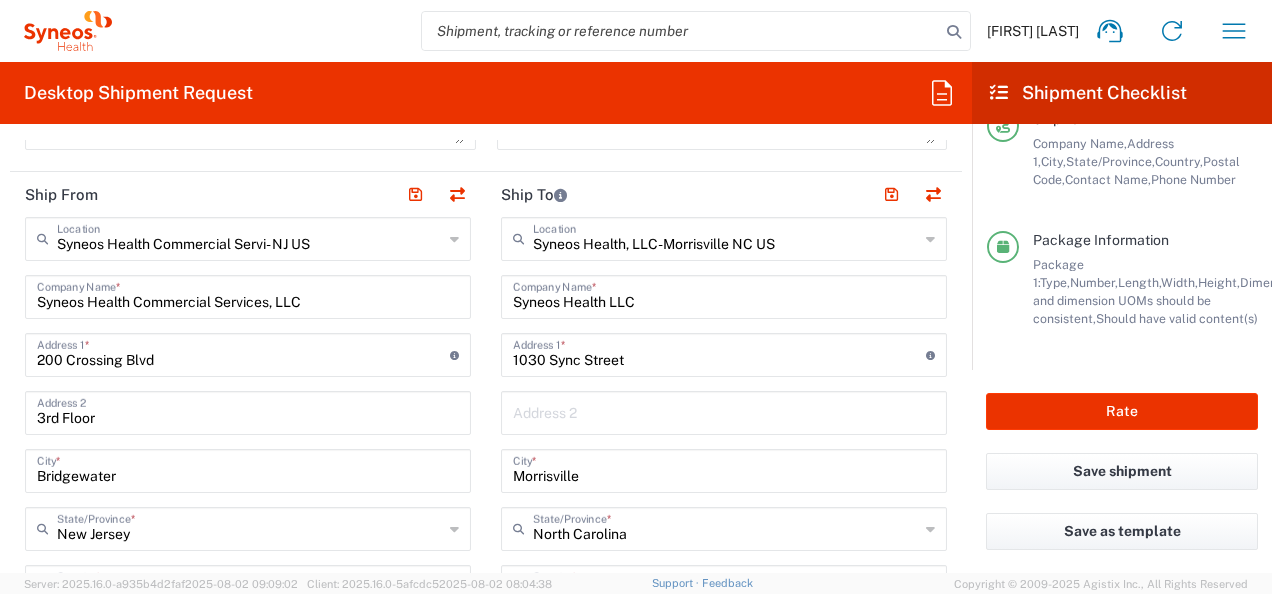 scroll, scrollTop: 651, scrollLeft: 0, axis: vertical 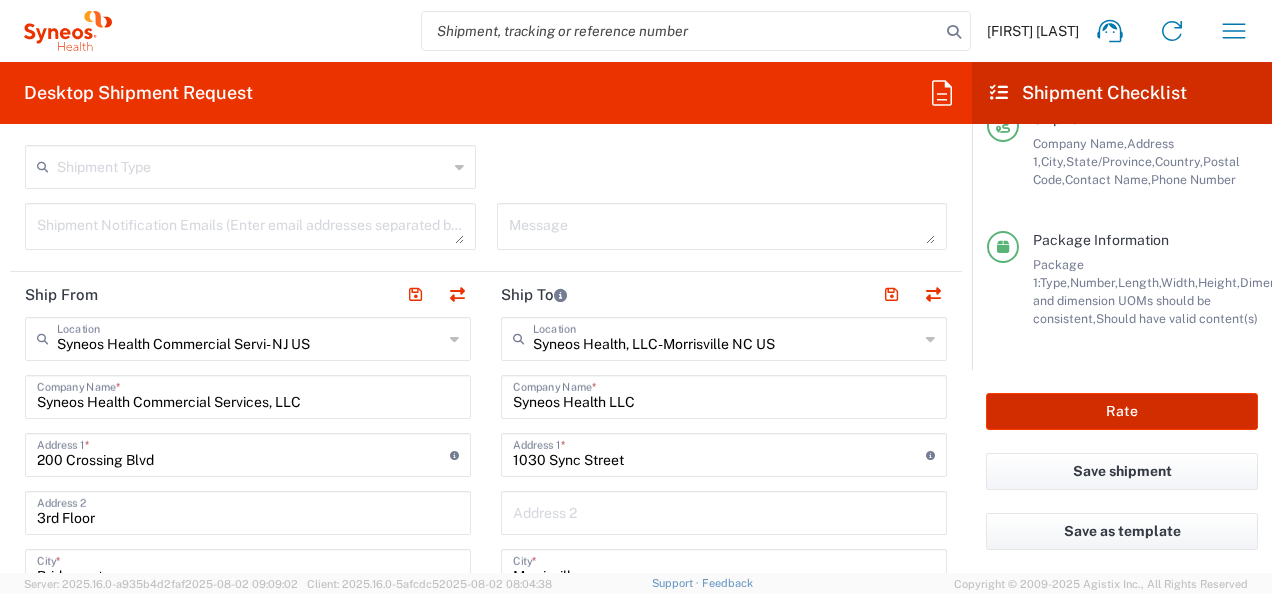 click on "Rate" 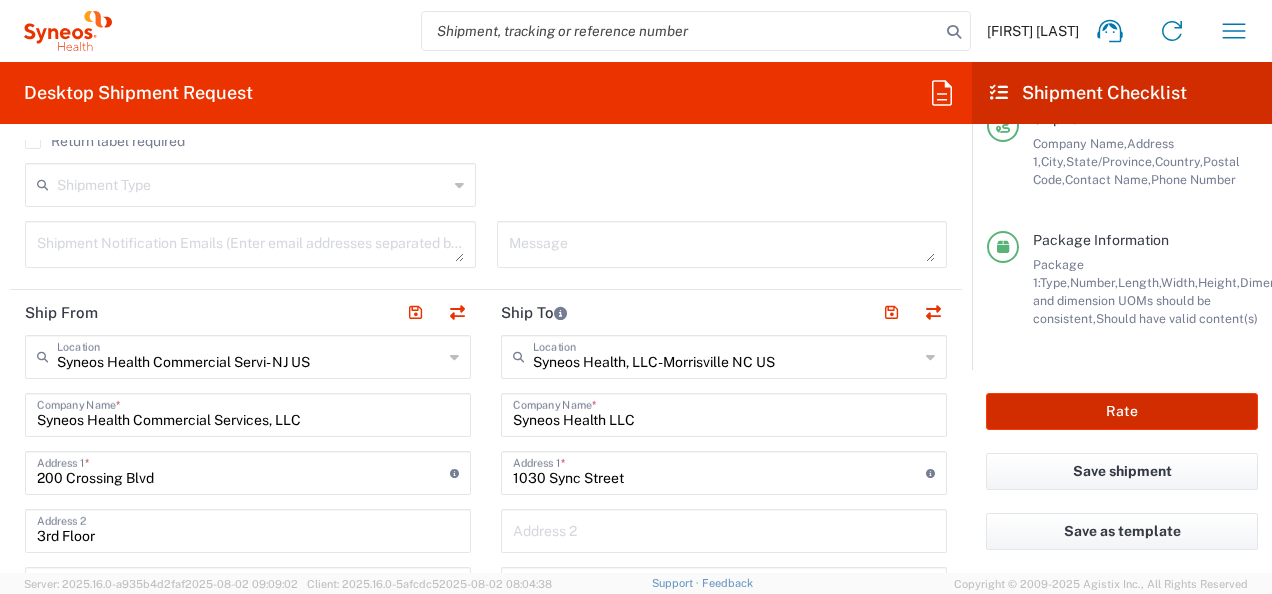 scroll, scrollTop: 669, scrollLeft: 0, axis: vertical 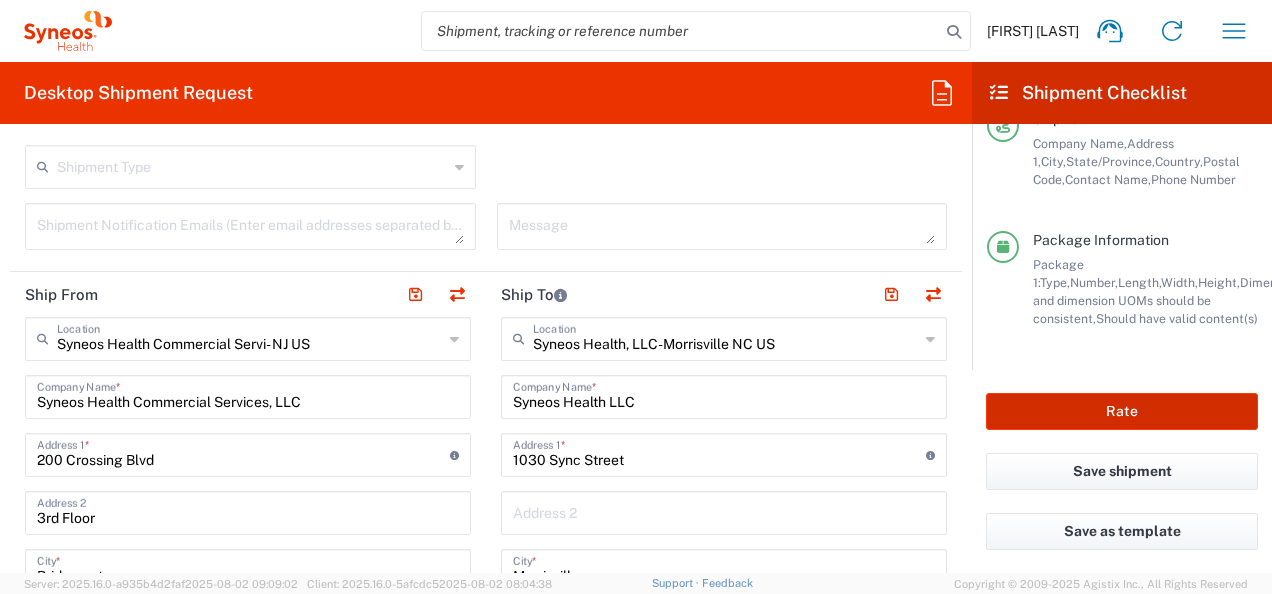type on "8200 DEPARTMENTAL EXPENSE" 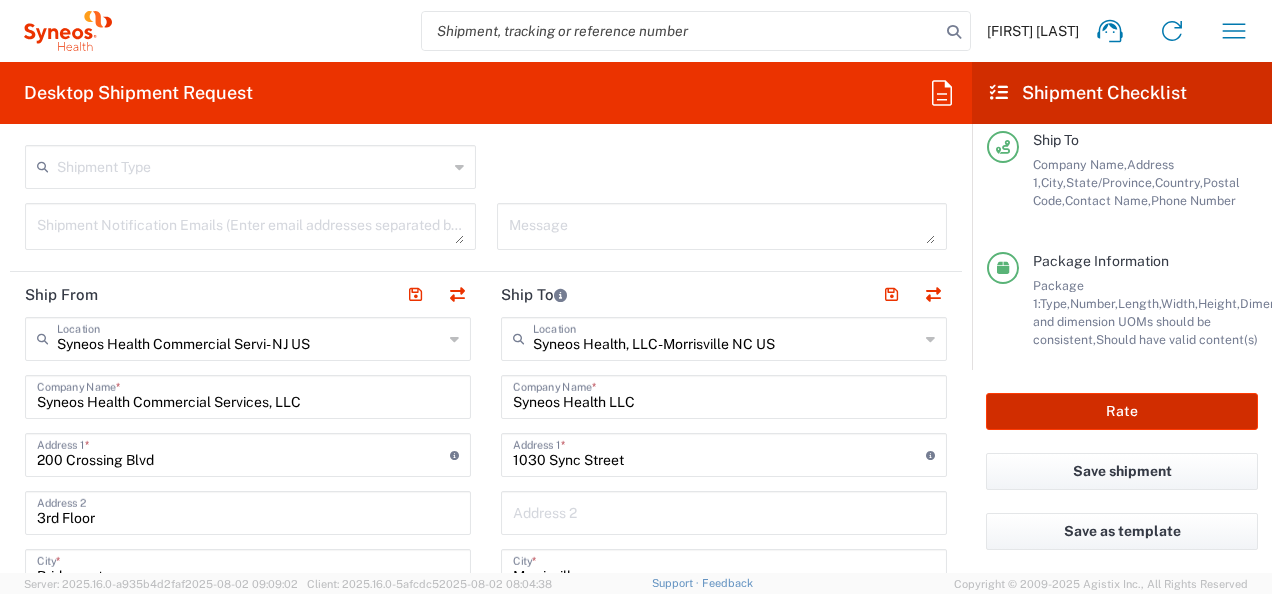 scroll, scrollTop: 398, scrollLeft: 0, axis: vertical 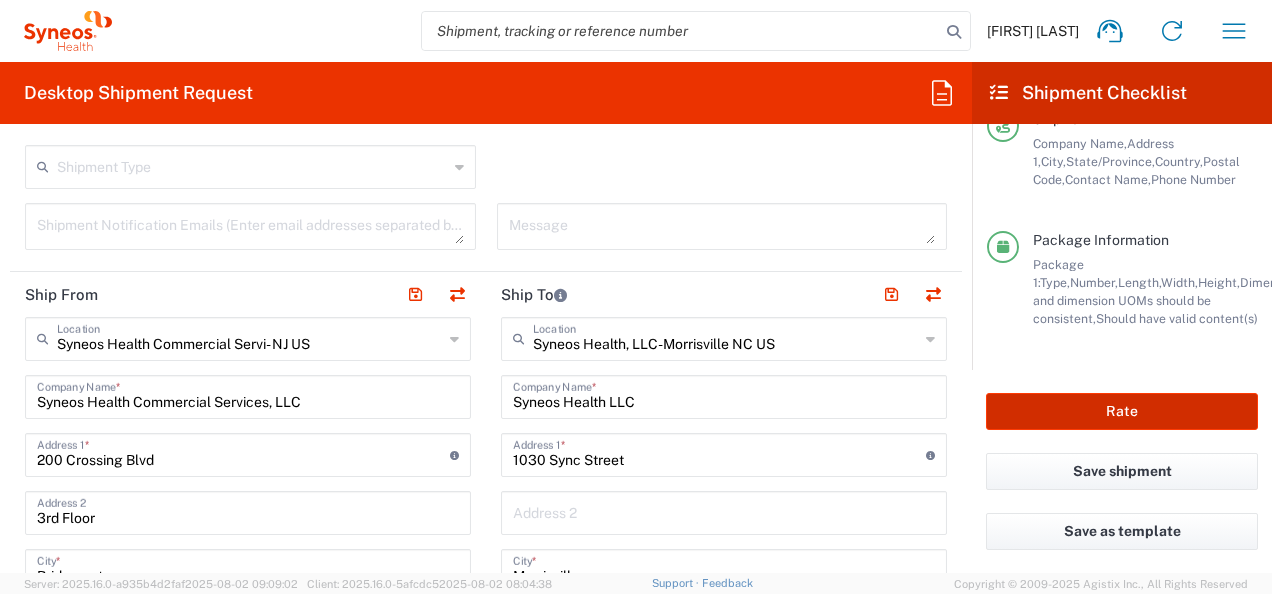 click on "Rate" 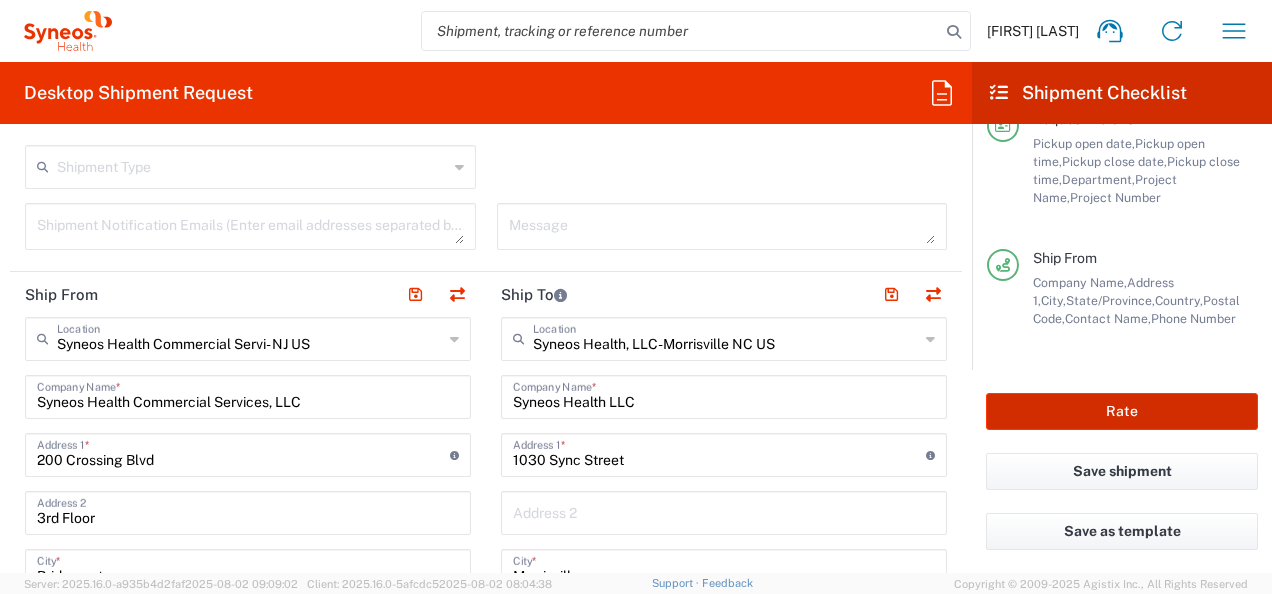 scroll, scrollTop: 0, scrollLeft: 0, axis: both 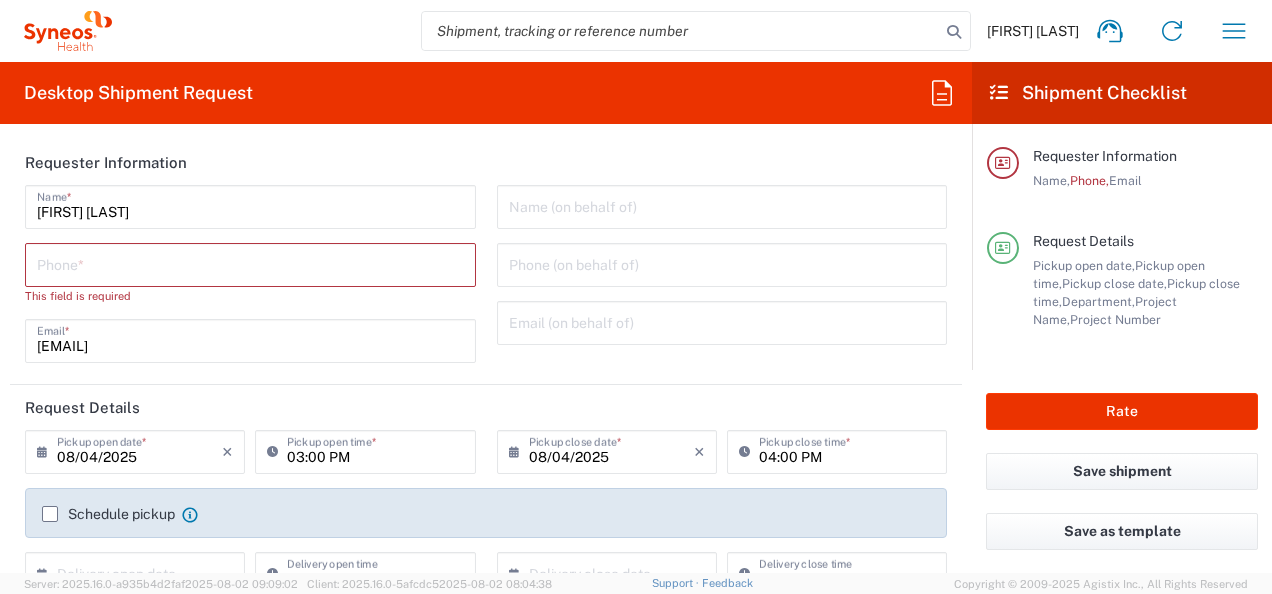 click at bounding box center (250, 263) 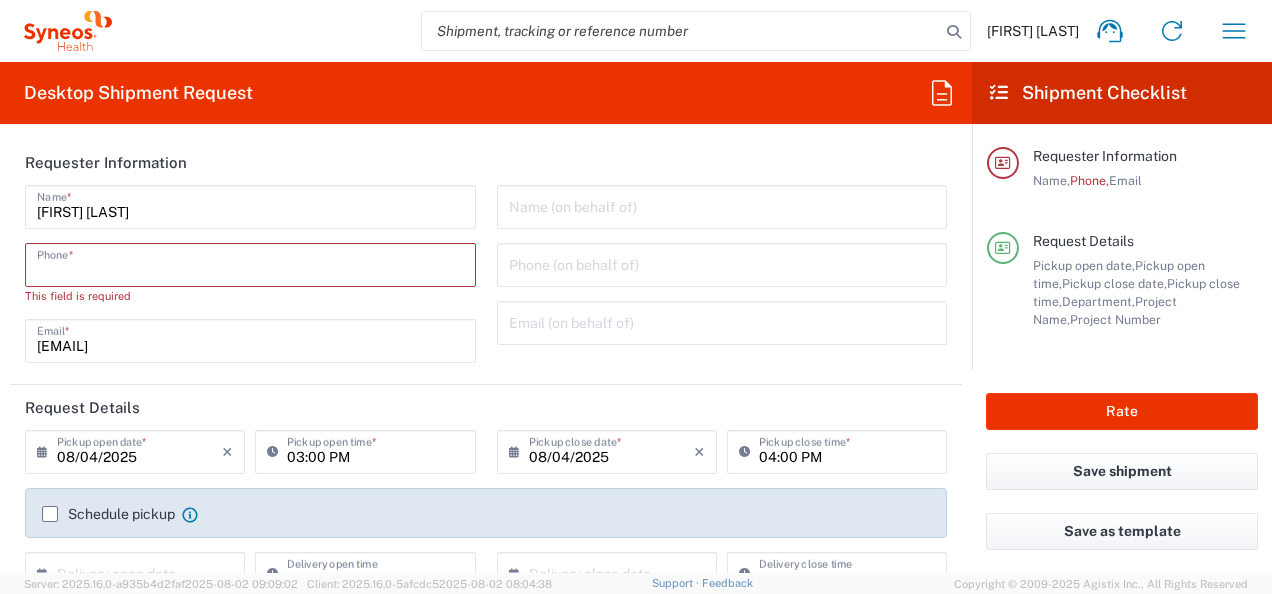 type on "[PHONE]" 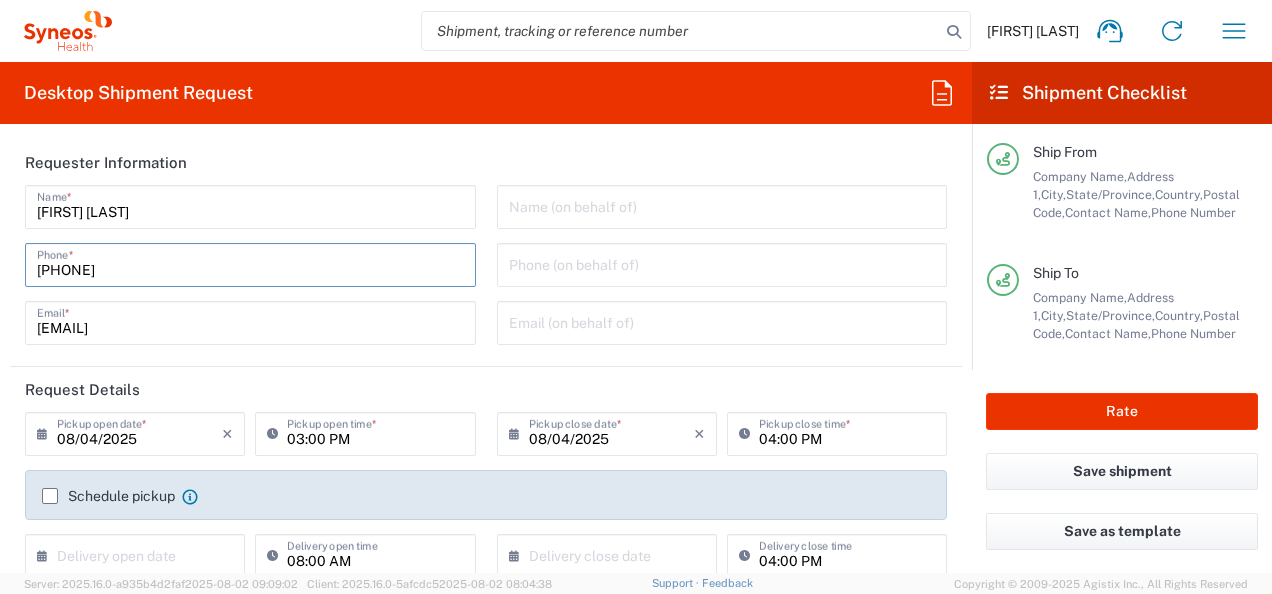 scroll, scrollTop: 398, scrollLeft: 0, axis: vertical 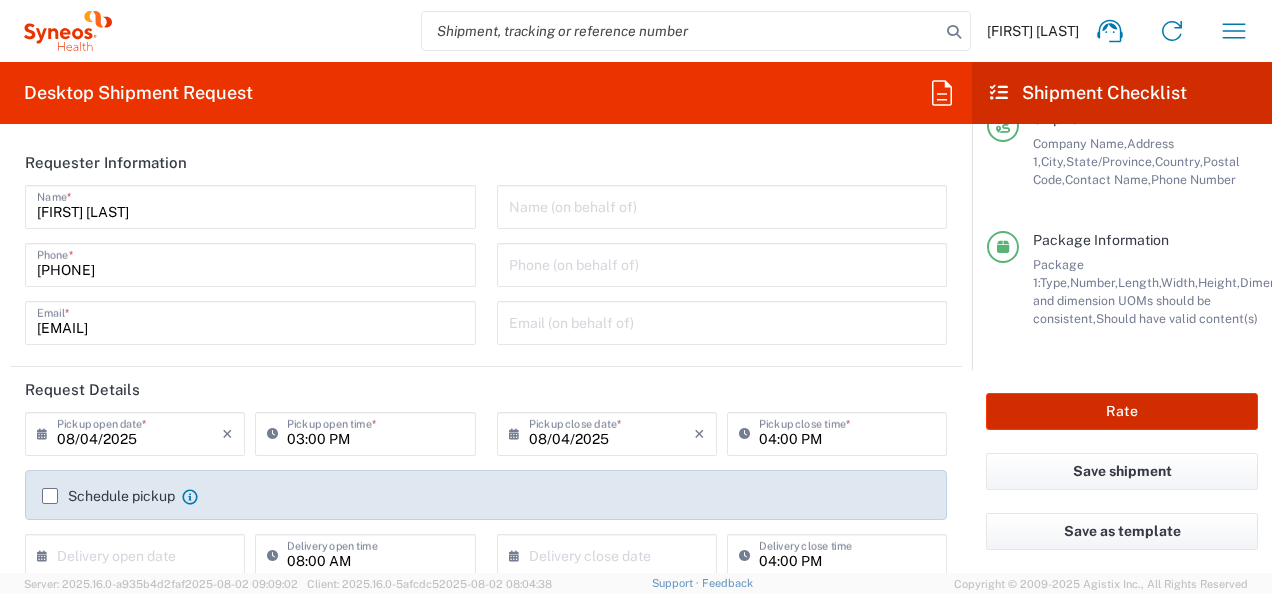 click on "Rate" 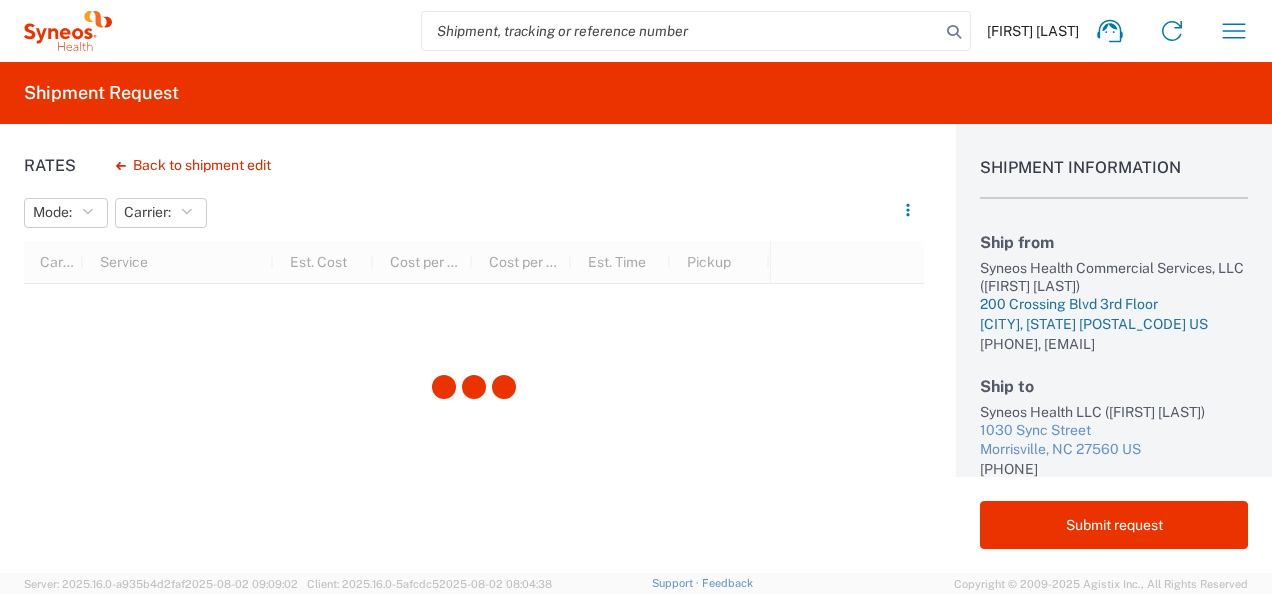 scroll, scrollTop: 100, scrollLeft: 0, axis: vertical 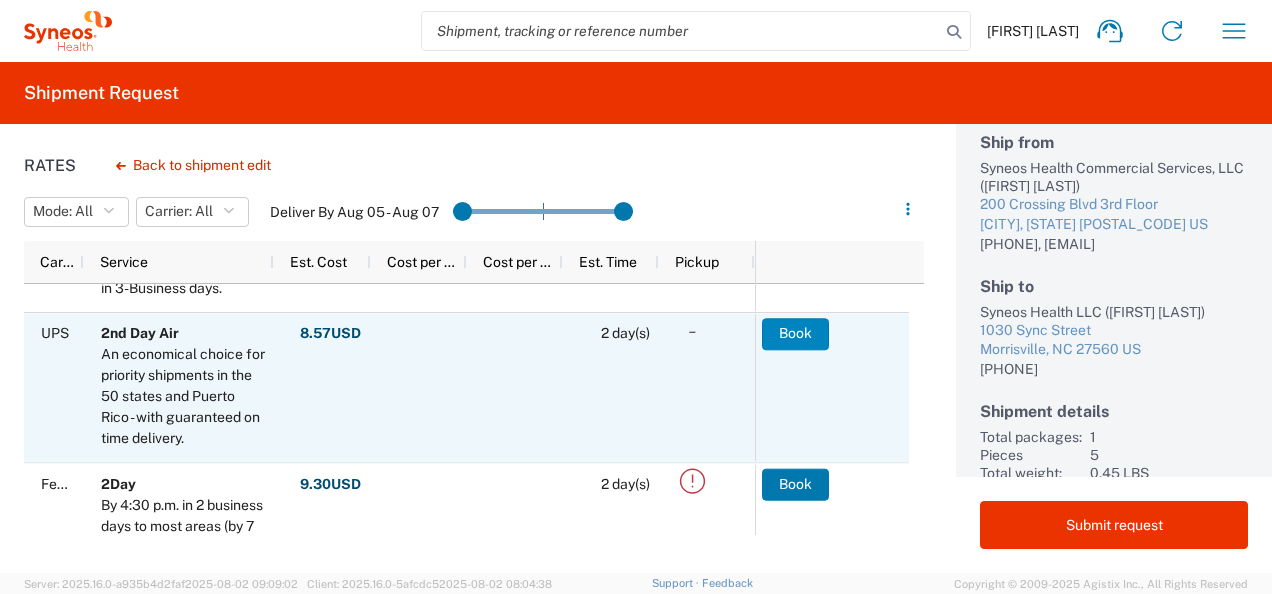 click on "Book" 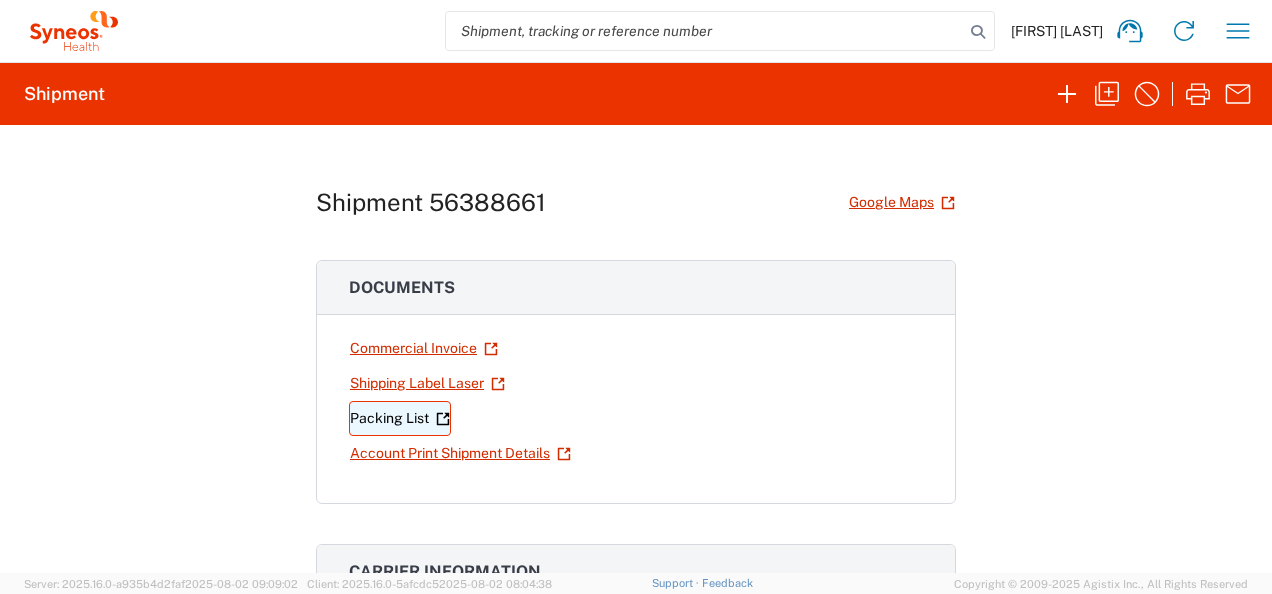 click on "Packing List" 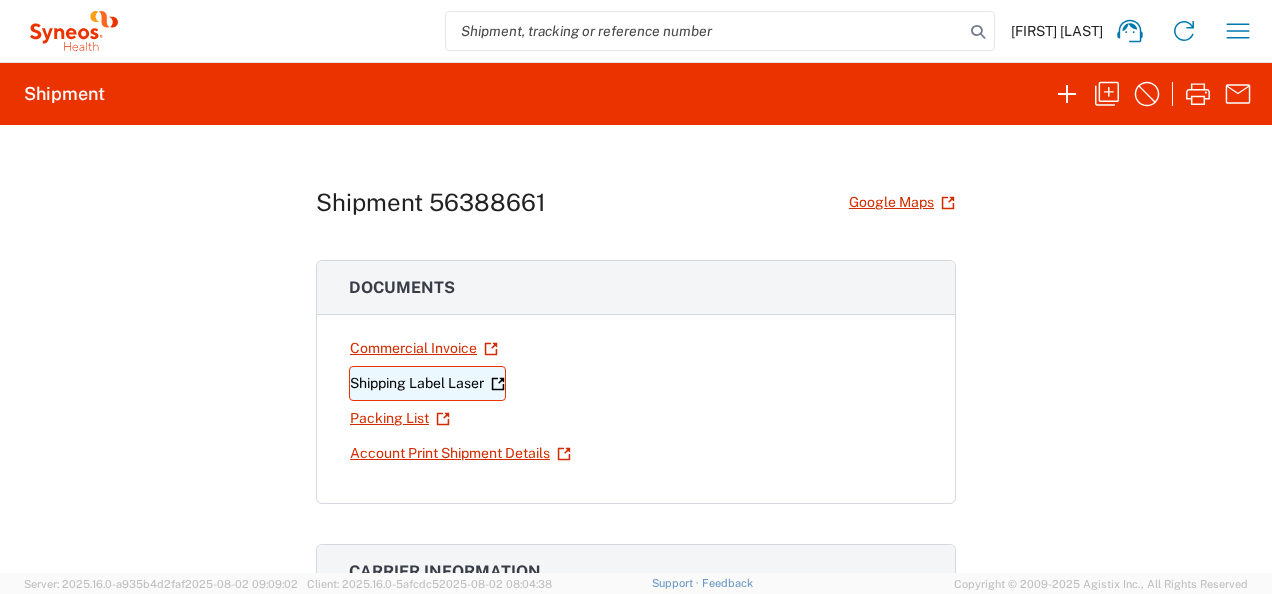 click on "Shipping Label Laser" 